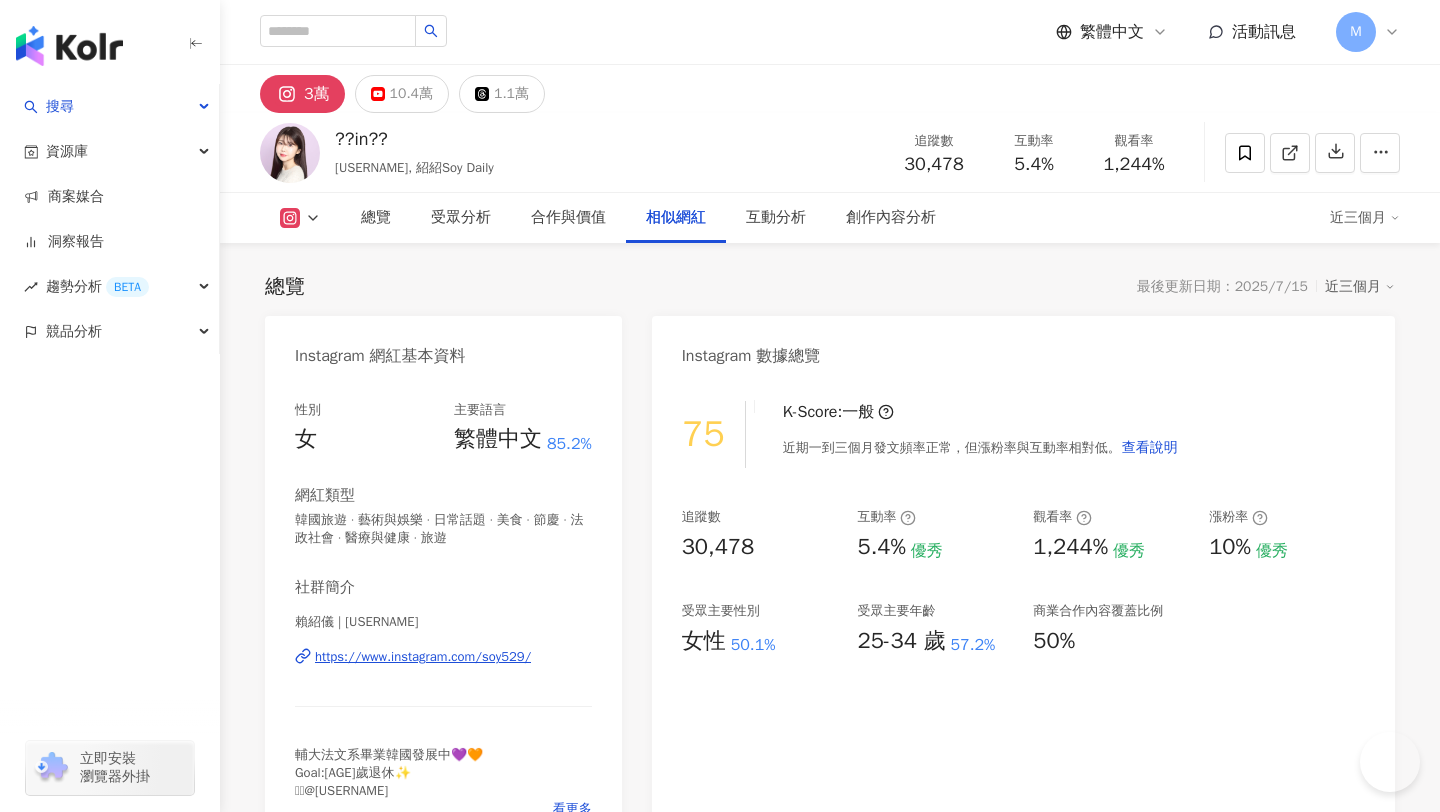 scroll, scrollTop: 3551, scrollLeft: 0, axis: vertical 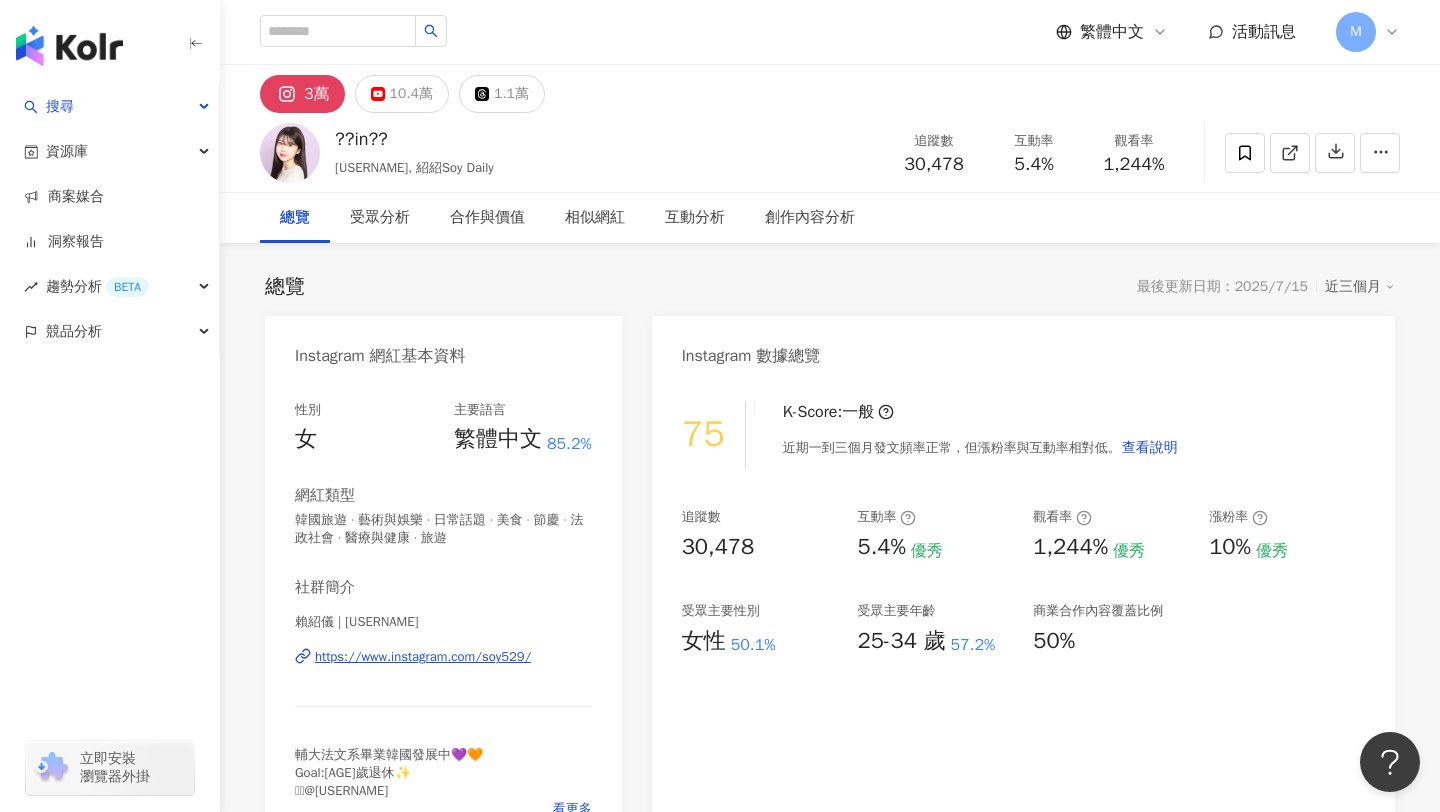 click on "繁體中文" at bounding box center (1112, 32) 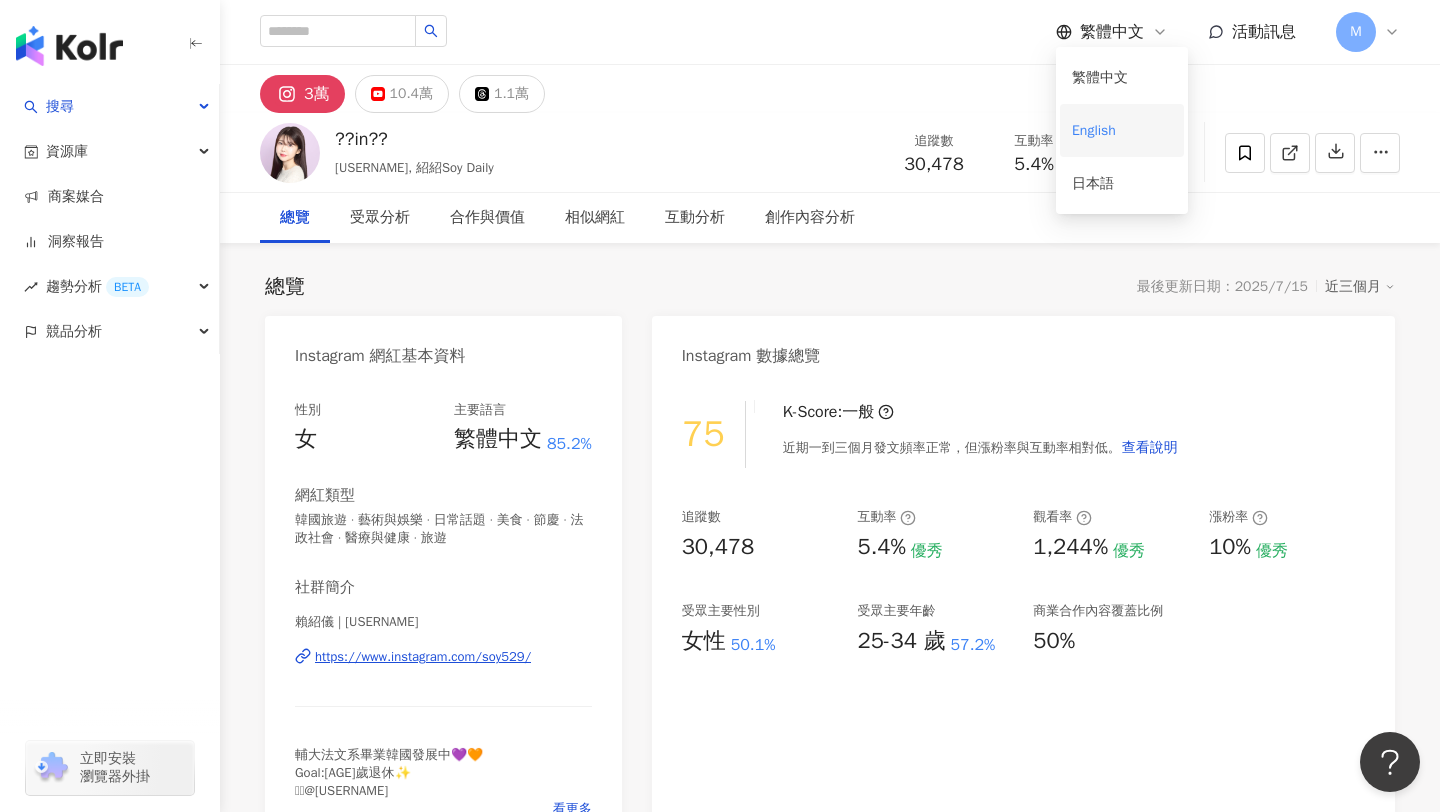 click on "English" at bounding box center [1122, 130] 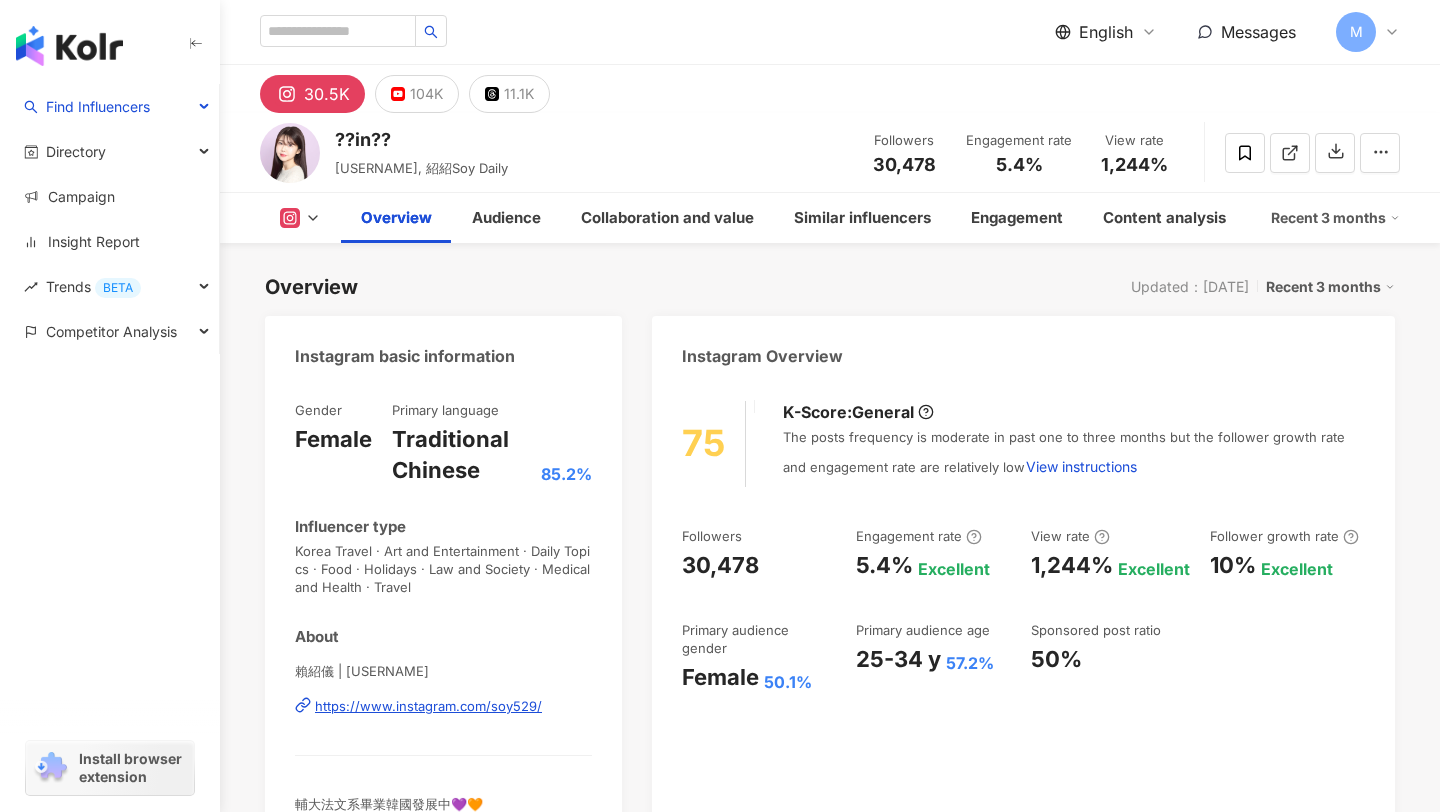 click on "View rate 1,244%" at bounding box center (1134, 152) 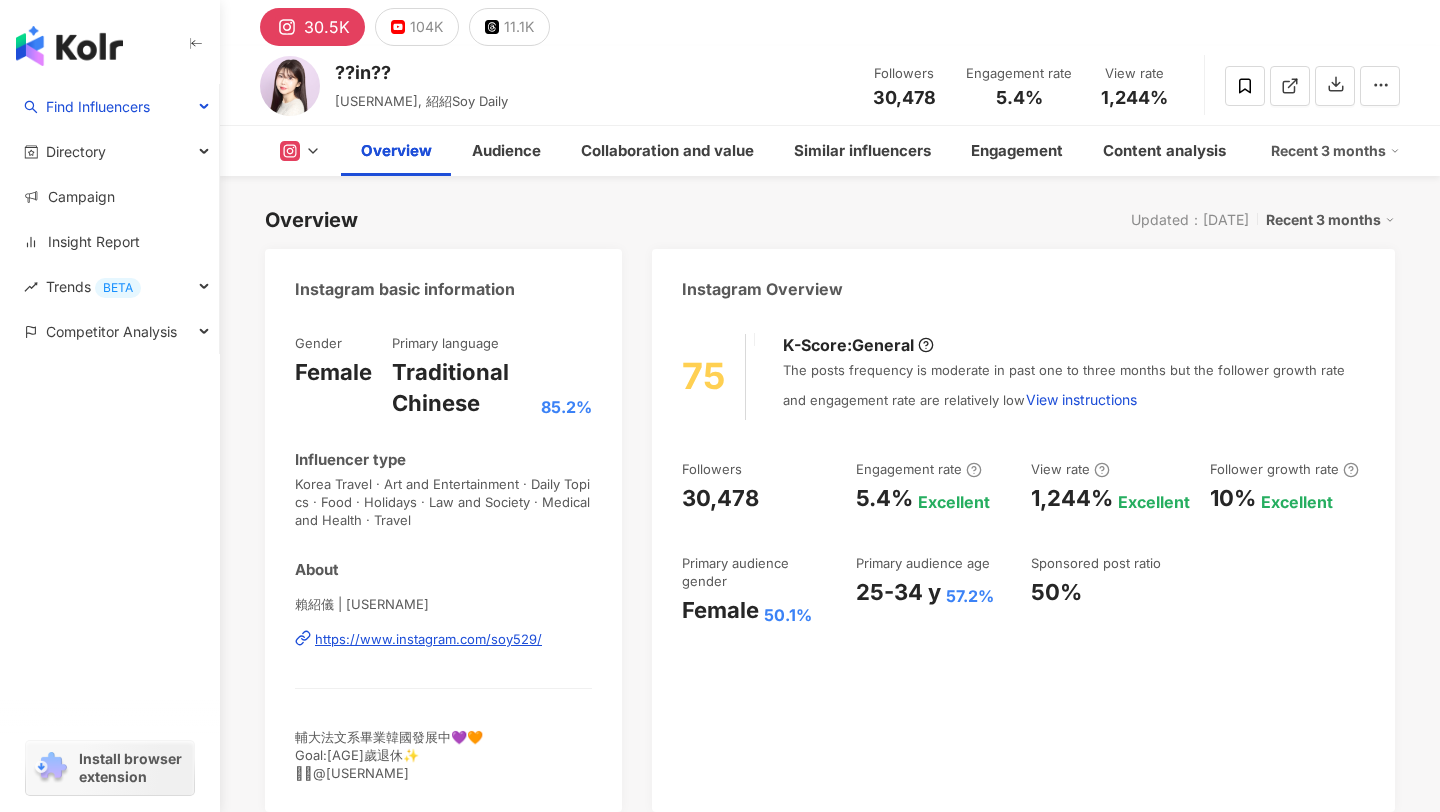 scroll, scrollTop: 0, scrollLeft: 0, axis: both 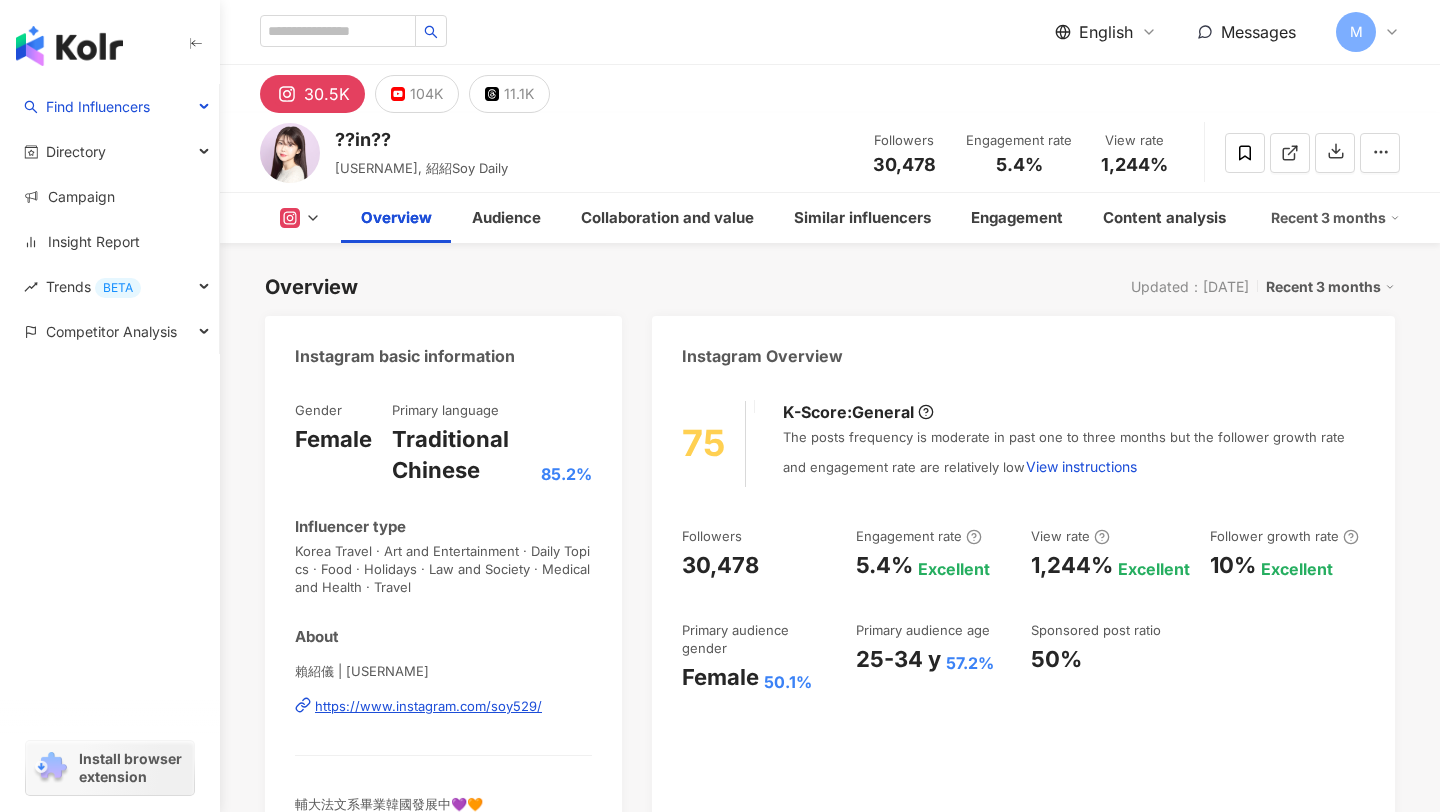 click on "English Messages M" at bounding box center [1227, 32] 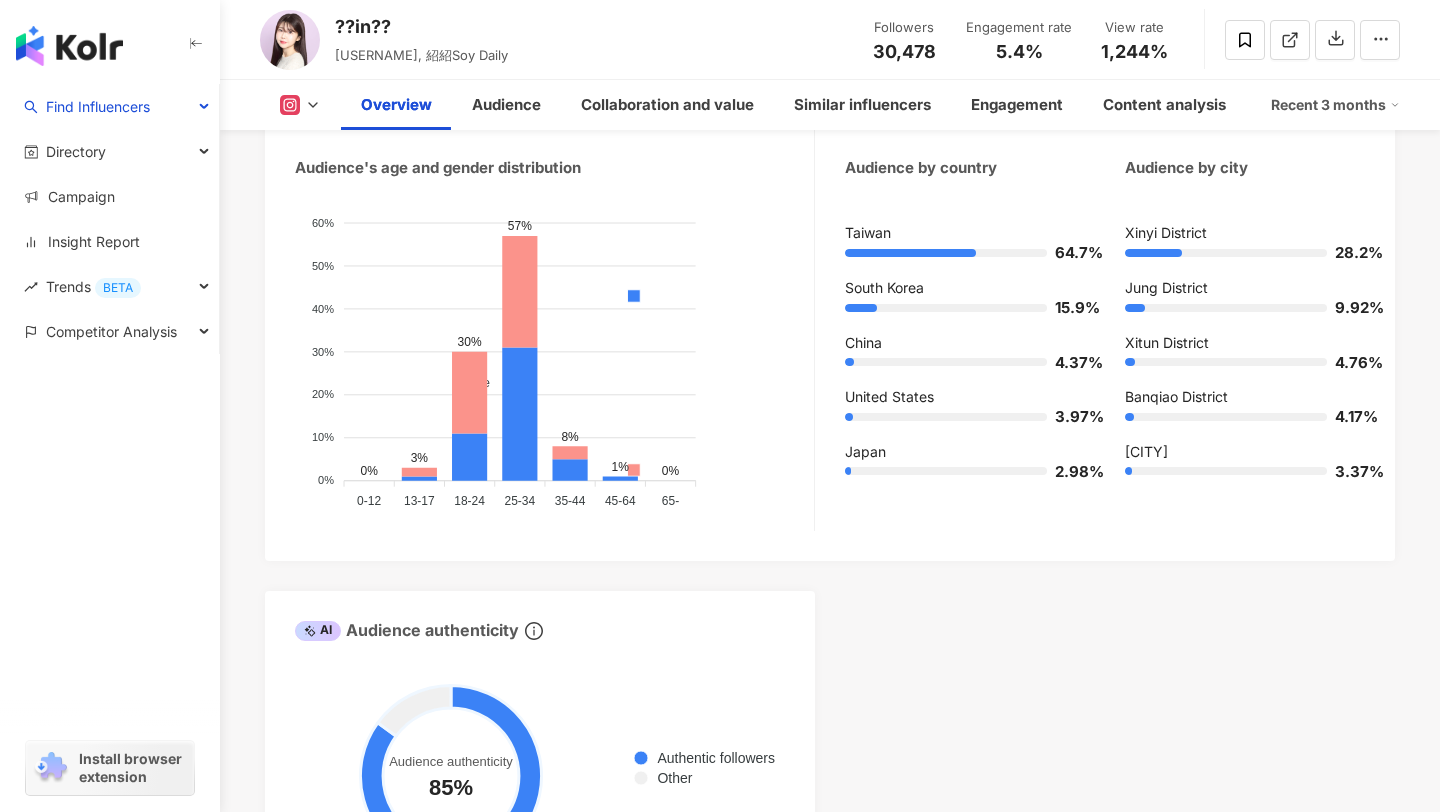 scroll, scrollTop: 0, scrollLeft: 0, axis: both 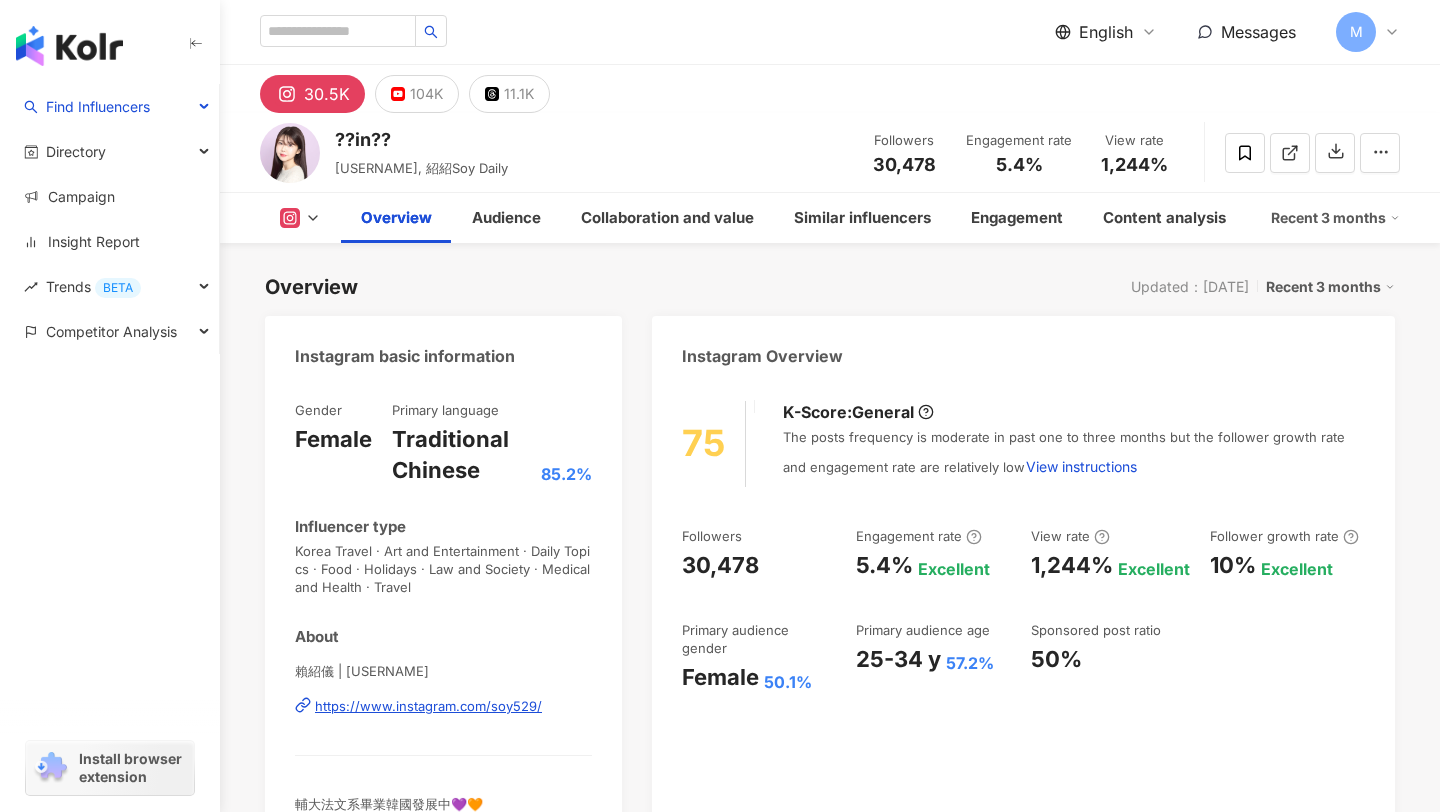 click on "English" at bounding box center [1106, 32] 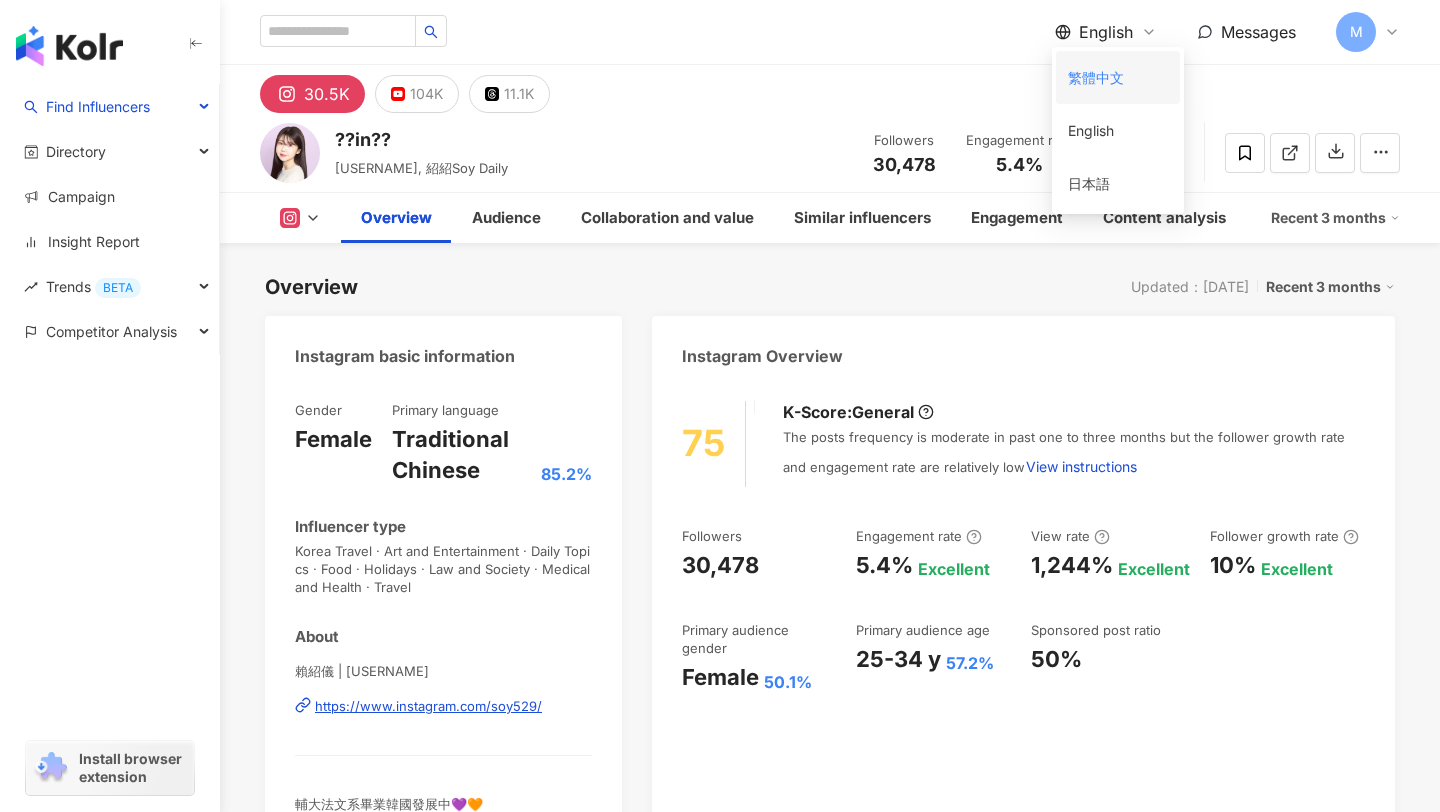 click on "繁體中文" at bounding box center [1118, 77] 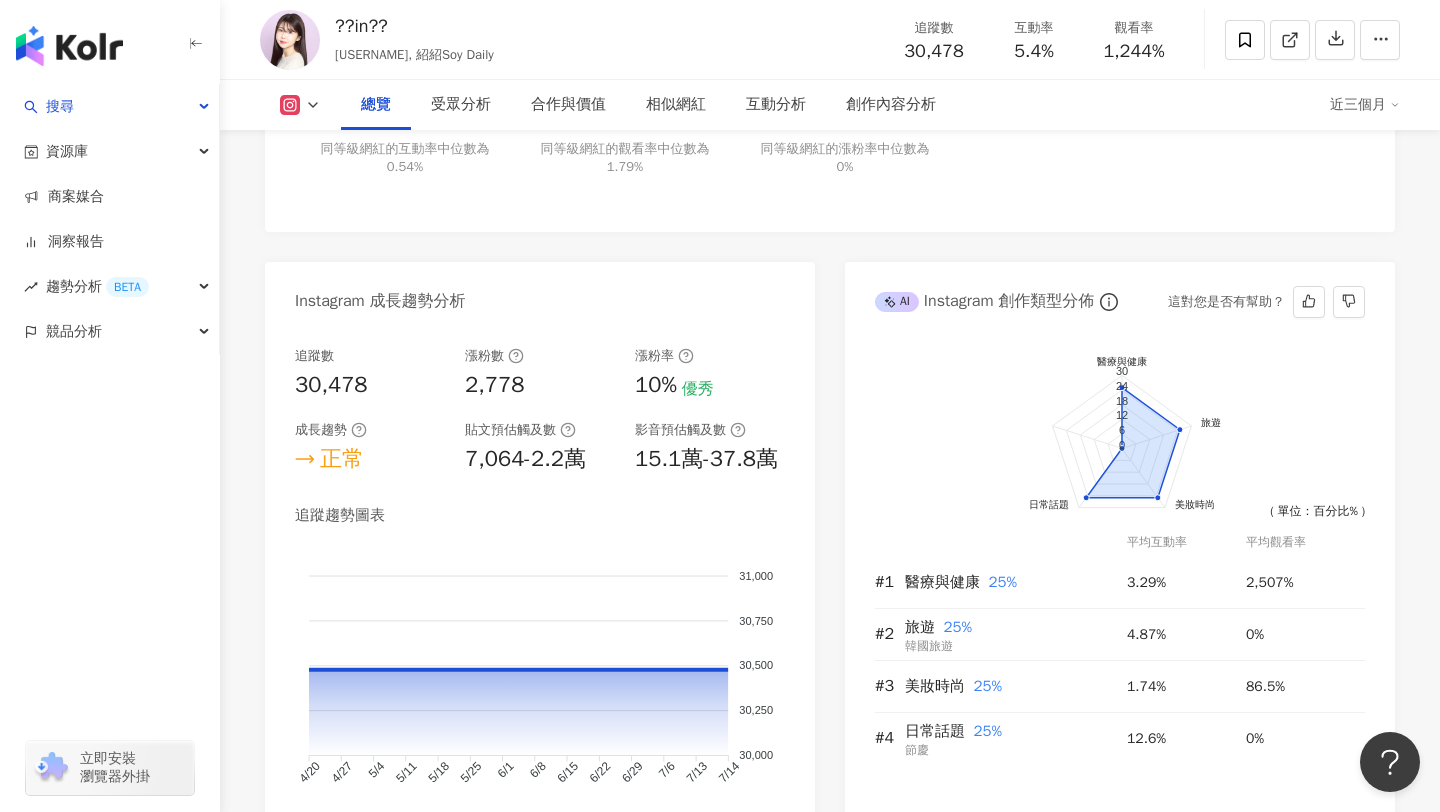 scroll, scrollTop: 640, scrollLeft: 0, axis: vertical 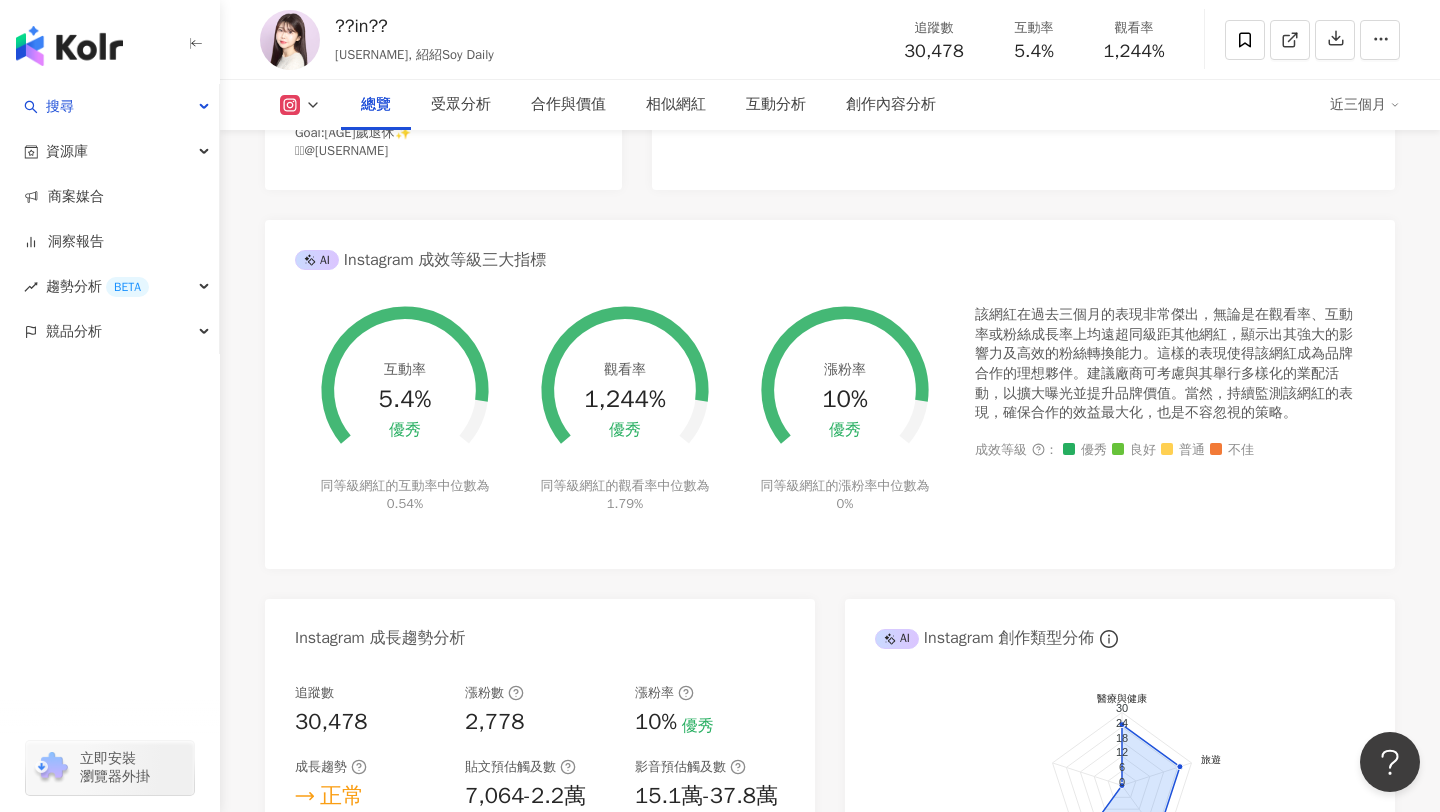 click on "互動率 5.4% 優秀 同等級網紅的互動率中位數為  0.54% 觀看率 1,244% 優秀 同等級網紅的觀看率中位數為  1.79% 漲粉率 10% 優秀 同等級網紅的漲粉率中位數為  0% 該網紅在過去三個月的表現非常傑出，無論是在觀看率、互動率或粉絲成長率上均遠超同級距其他網紅，顯示出其強大的影響力及高效的粉絲轉換能力。這樣的表現使得該網紅成為品牌合作的理想夥伴。建議廠商可考慮與其舉行多樣化的業配活動，以擴大曝光並提升品牌價值。當然，持續監測該網紅的表現，確保合作的效益最大化，也是不容忽視的策略。 成效等級 ： 優秀 良好 普通 不佳" at bounding box center (830, 421) 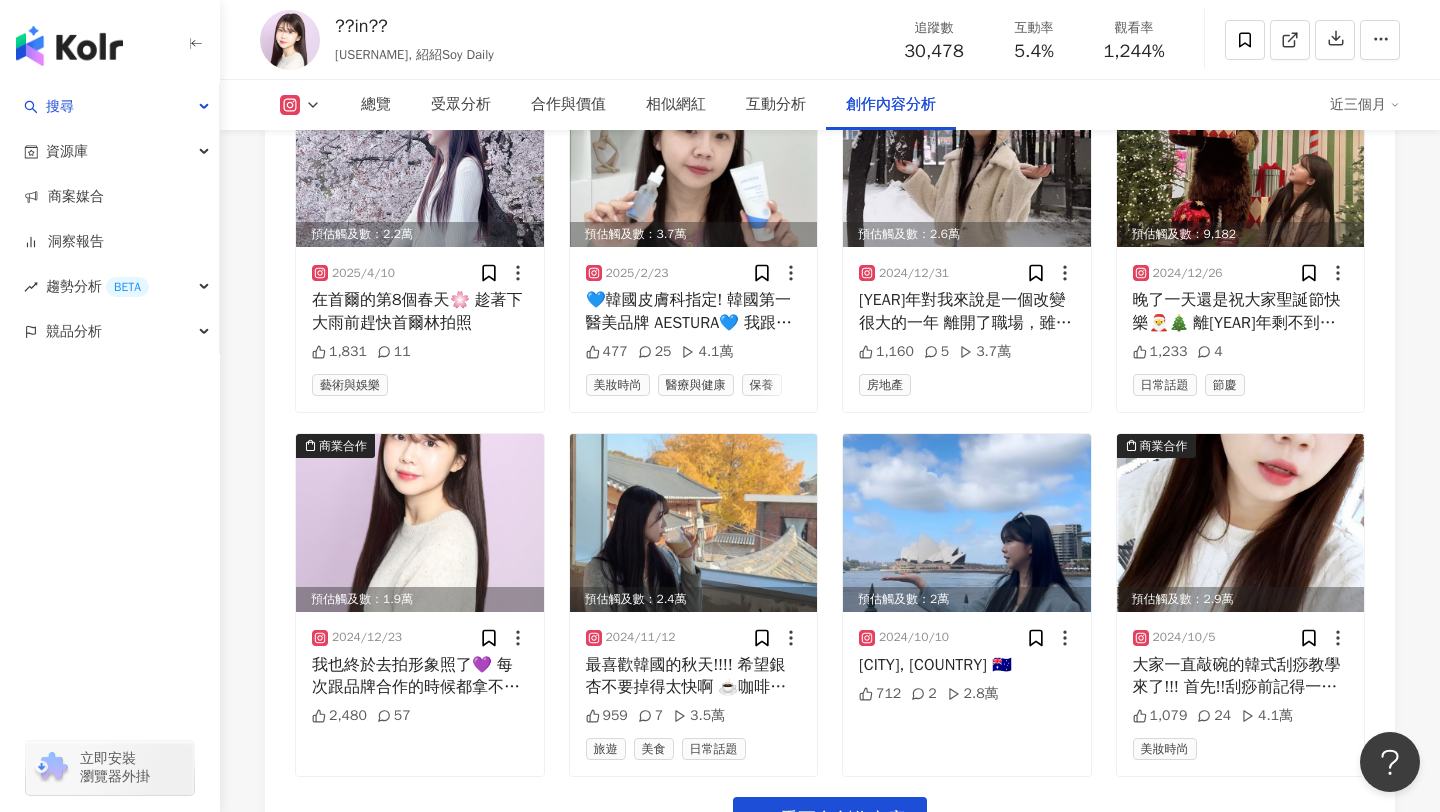 scroll, scrollTop: 6654, scrollLeft: 0, axis: vertical 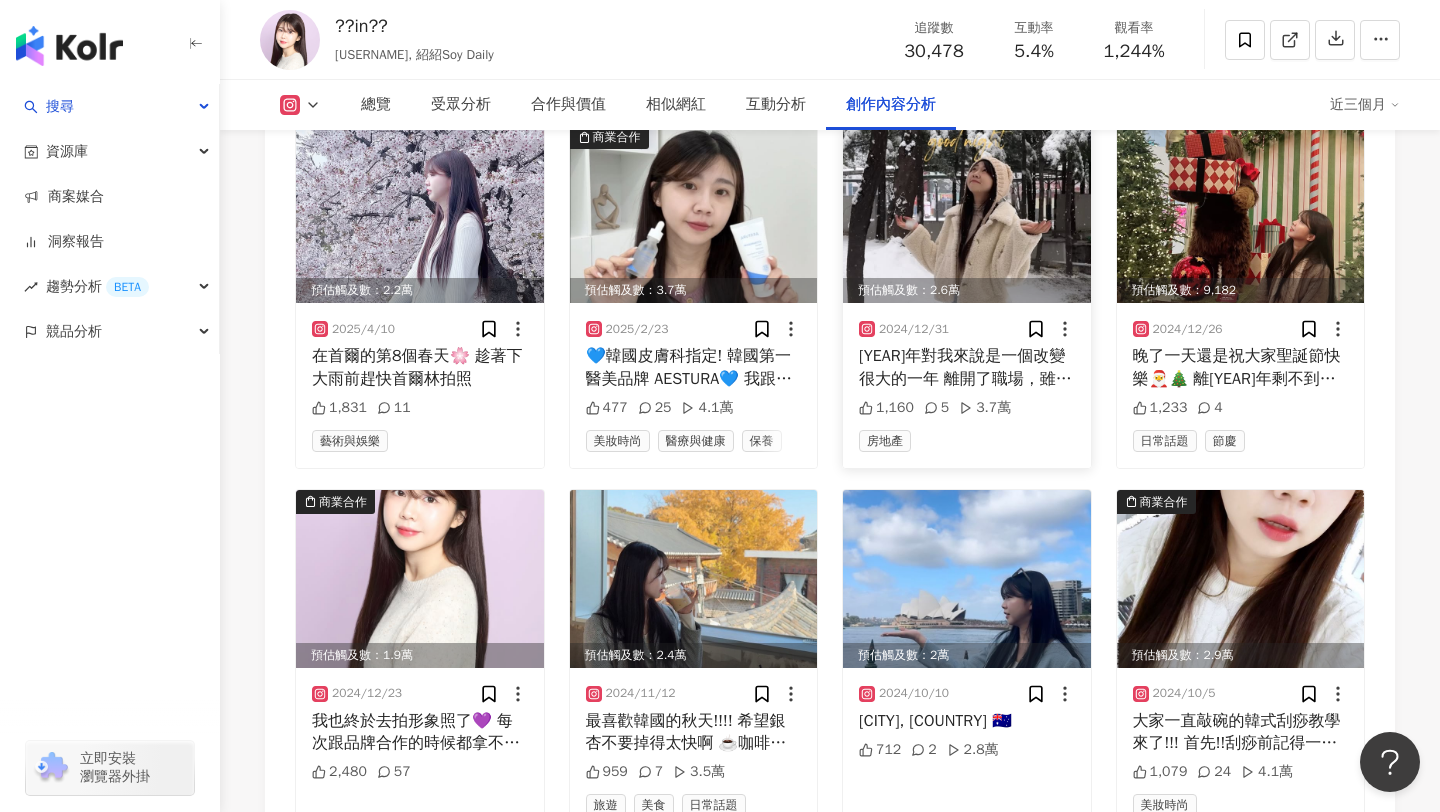 click on "2024年對我來說是一個改變很大的一年
離開了職場，雖然多少有些不安
但反而多了更多機會去體驗不同的東西🤭
在台灣開了自己的公司，雖然還是菜鳥負責人
但有慢慢在上手的感覺🥺
還在首爾買了自己的房！雖然貸款還剩40年🤣
明年就要滿35歲啦！一切都會越來越好的感覺
期待2025年的來到😝大家一起加油吧🍀
提前先祝大家新年快樂🎉🍾" at bounding box center [967, 367] 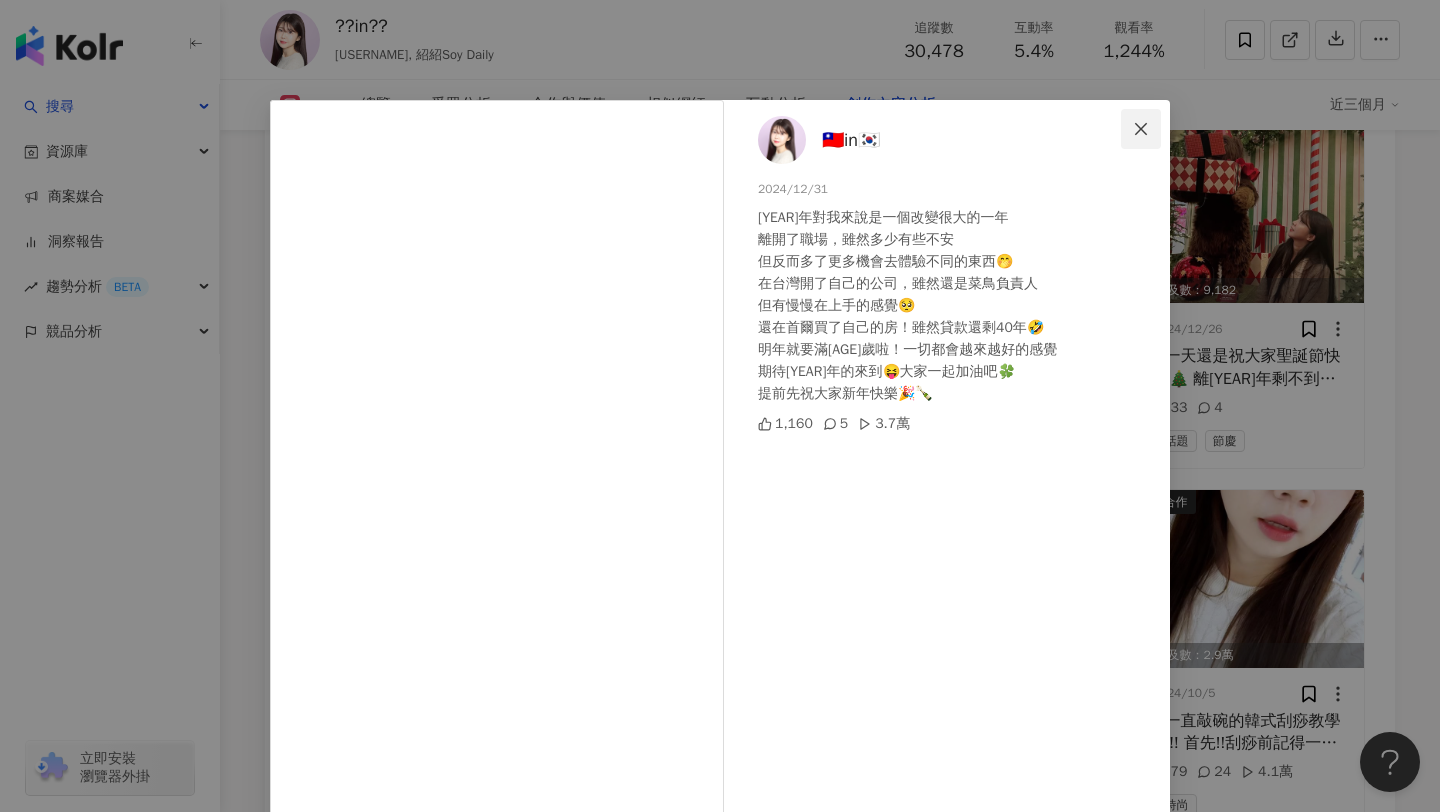 click at bounding box center [1141, 129] 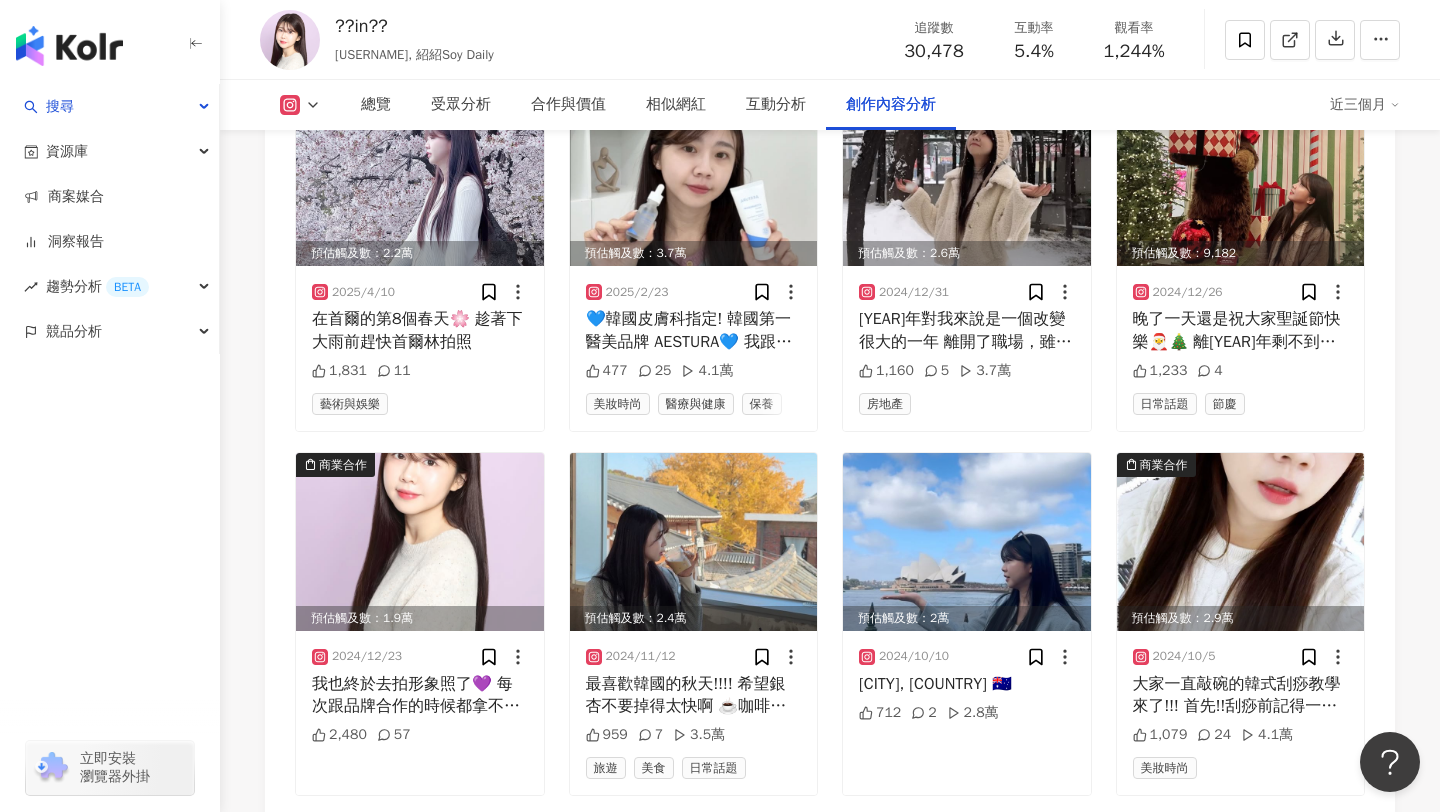 scroll, scrollTop: 6698, scrollLeft: 0, axis: vertical 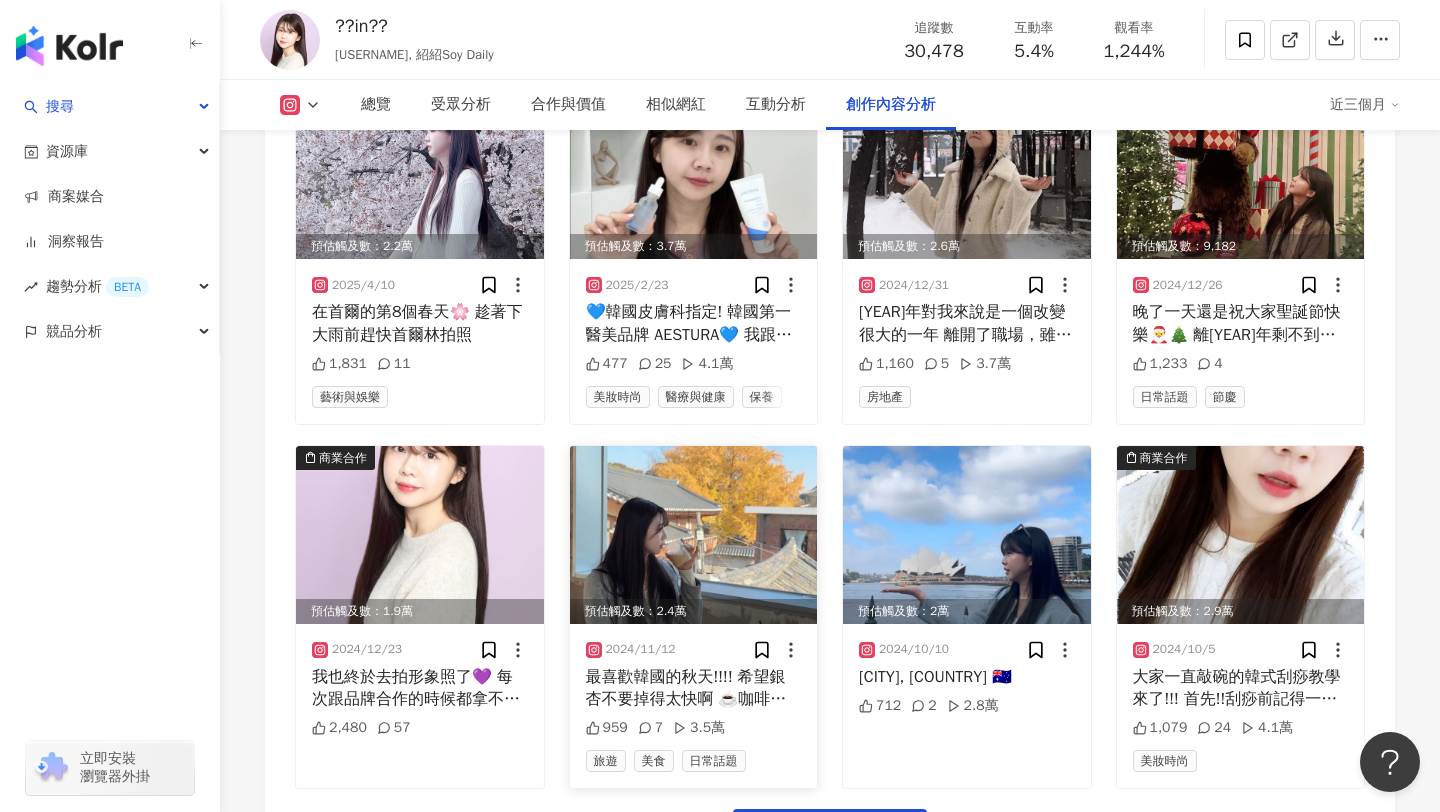 click at bounding box center [694, 535] 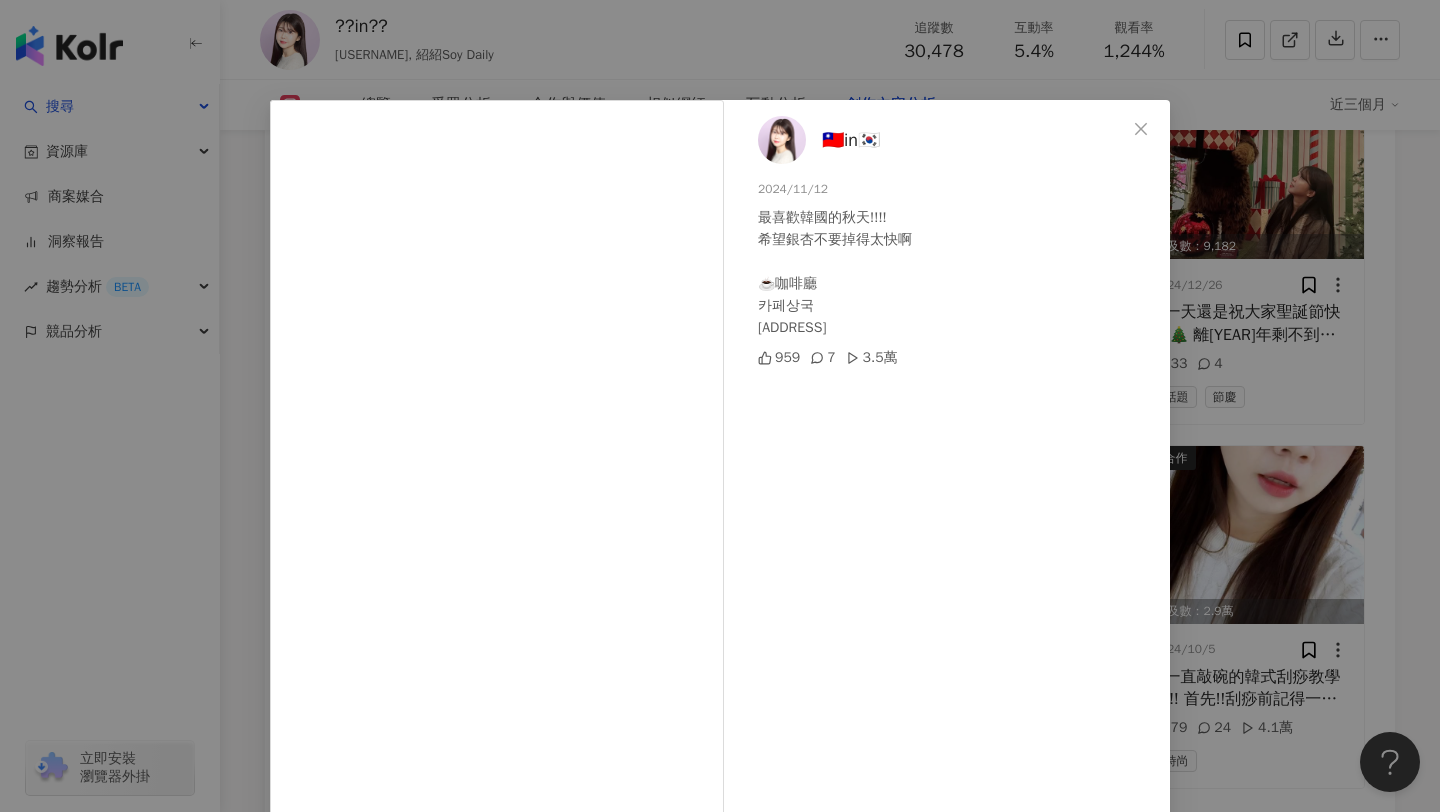 click on "🇹🇼in🇰🇷 2024/11/12 最喜歡韓國的秋天!!!!
希望銀杏不要掉得太快啊
☕️咖啡廳
카페상국
서울 종로구 창덕궁길 47-7 1~3층 959 7 3.5萬 查看原始貼文" at bounding box center (720, 406) 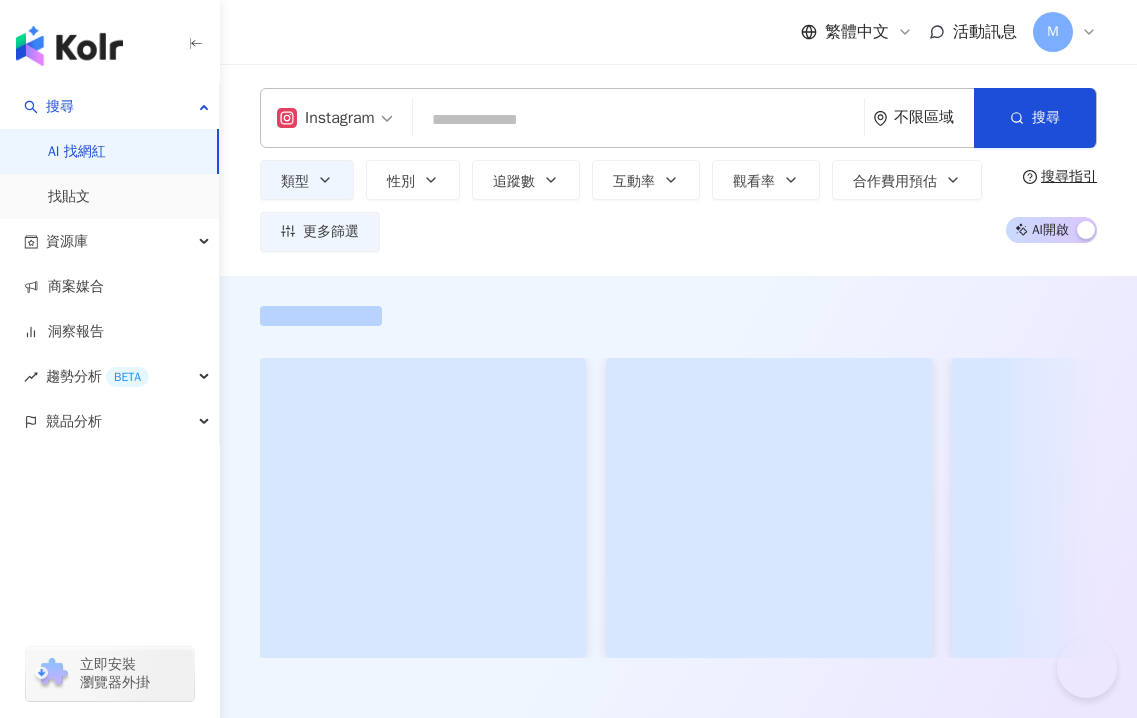 scroll, scrollTop: 0, scrollLeft: 0, axis: both 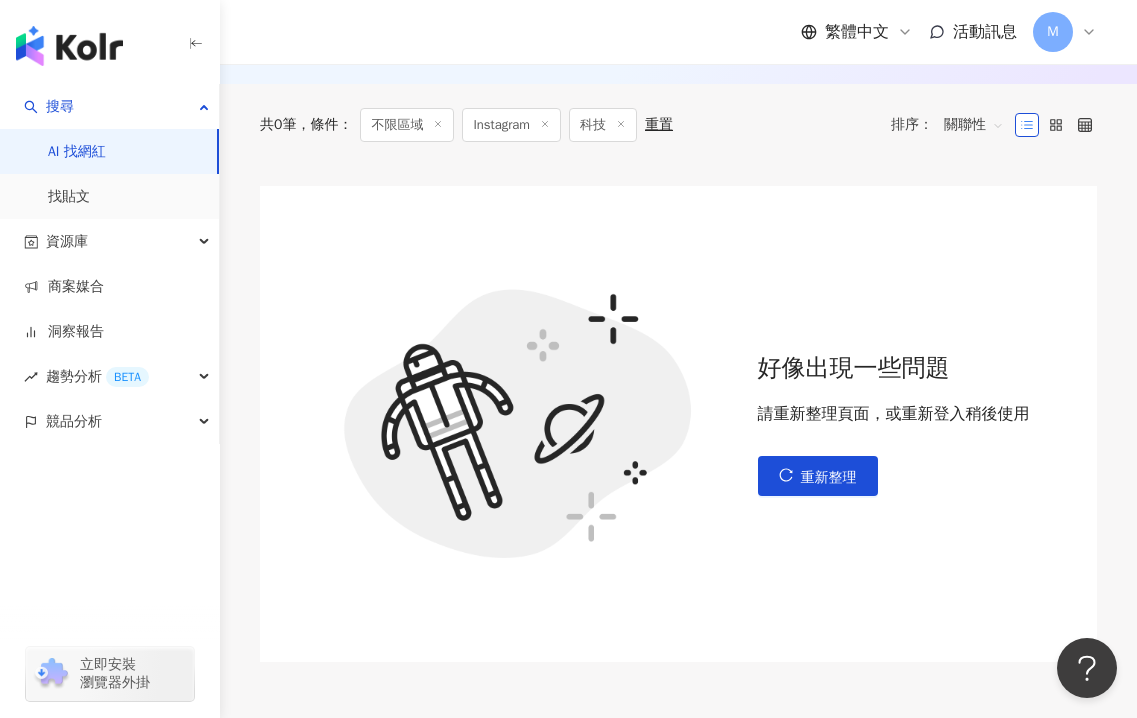 click on "M" at bounding box center (1052, 32) 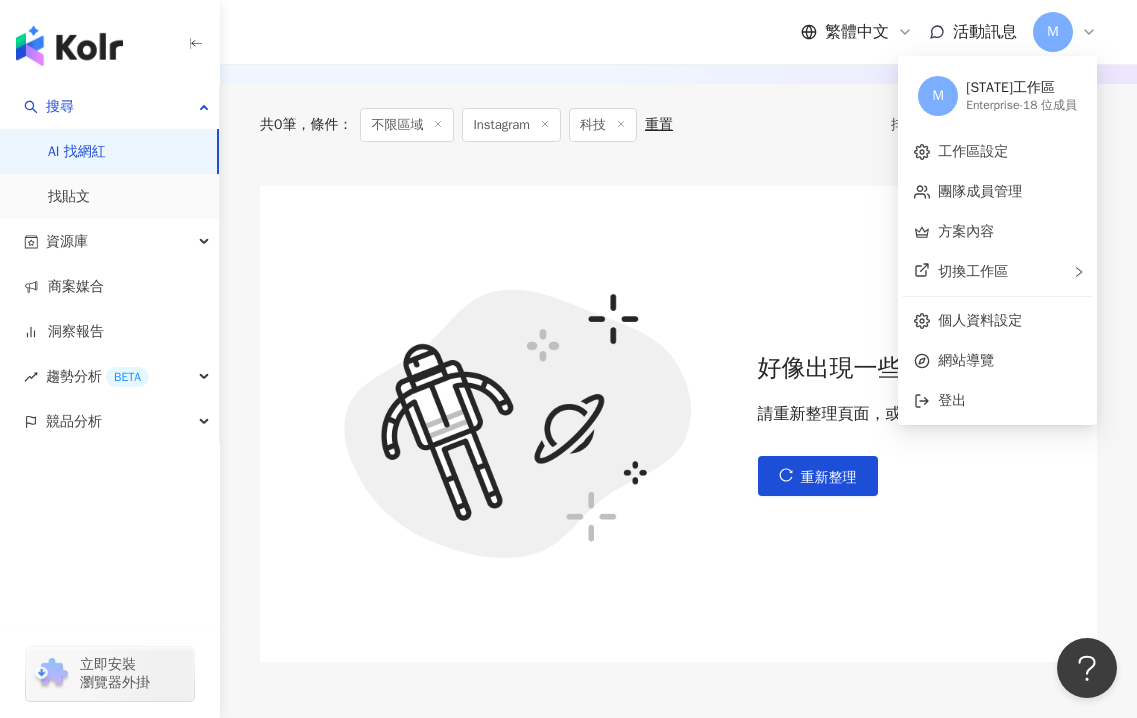click on "M" at bounding box center [1052, 32] 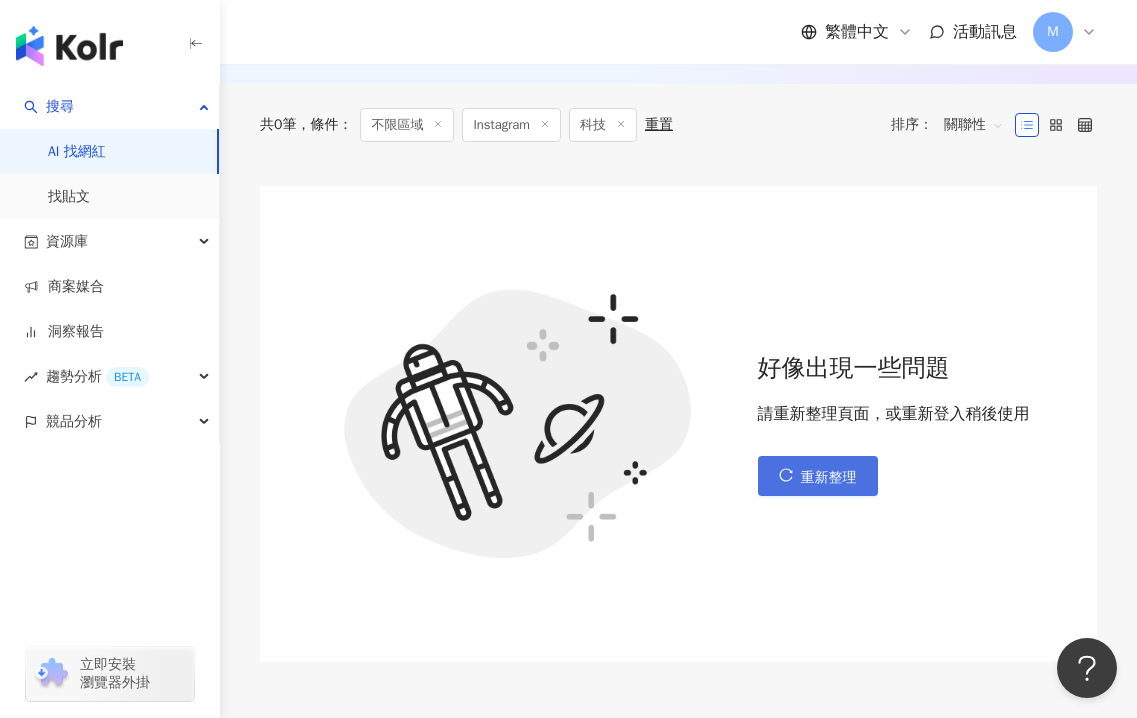 click on "重新整理" at bounding box center (829, 478) 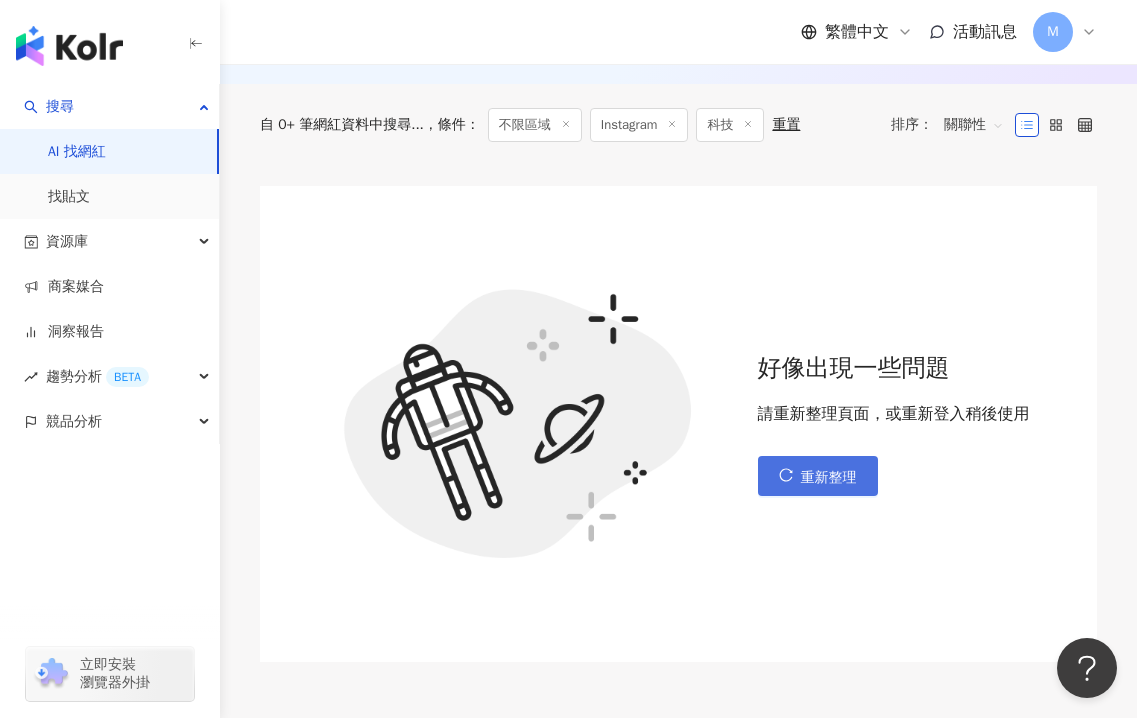 scroll, scrollTop: 0, scrollLeft: 0, axis: both 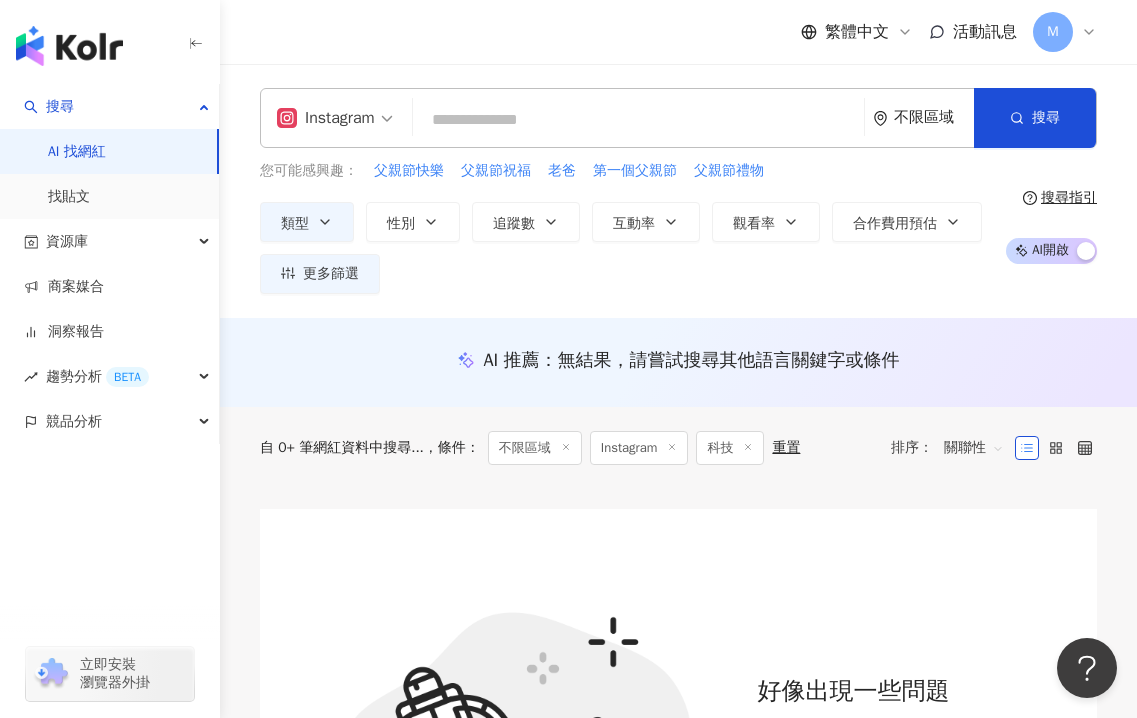 click at bounding box center (638, 120) 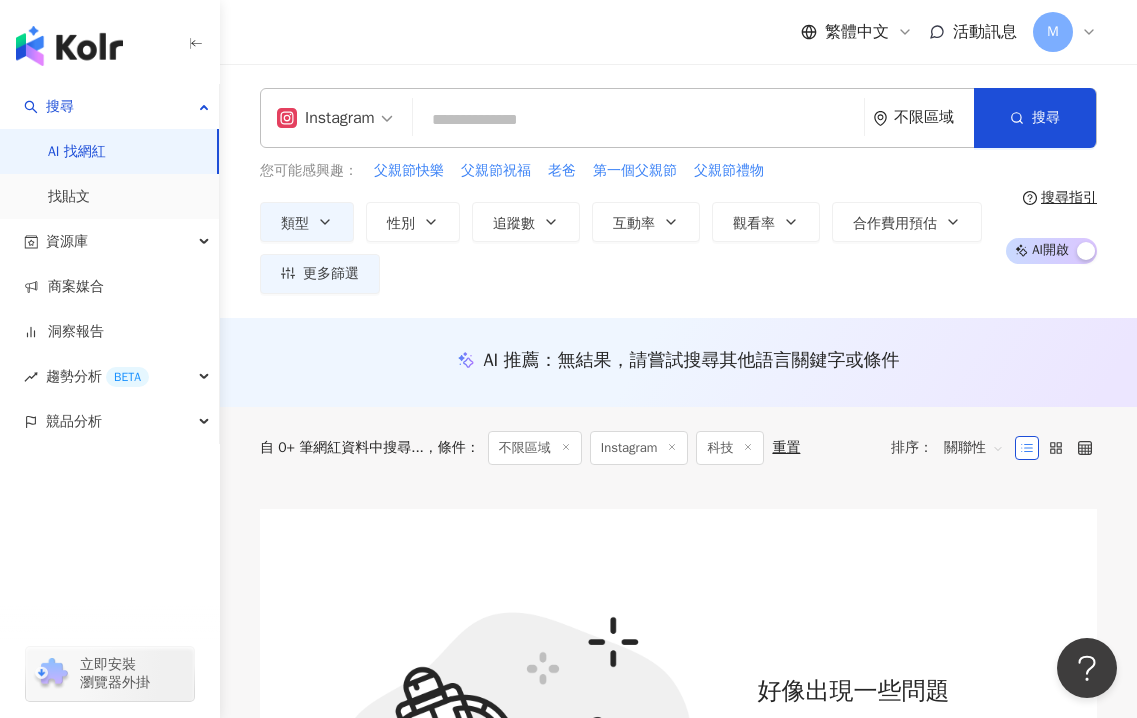 click on "M" at bounding box center (1053, 32) 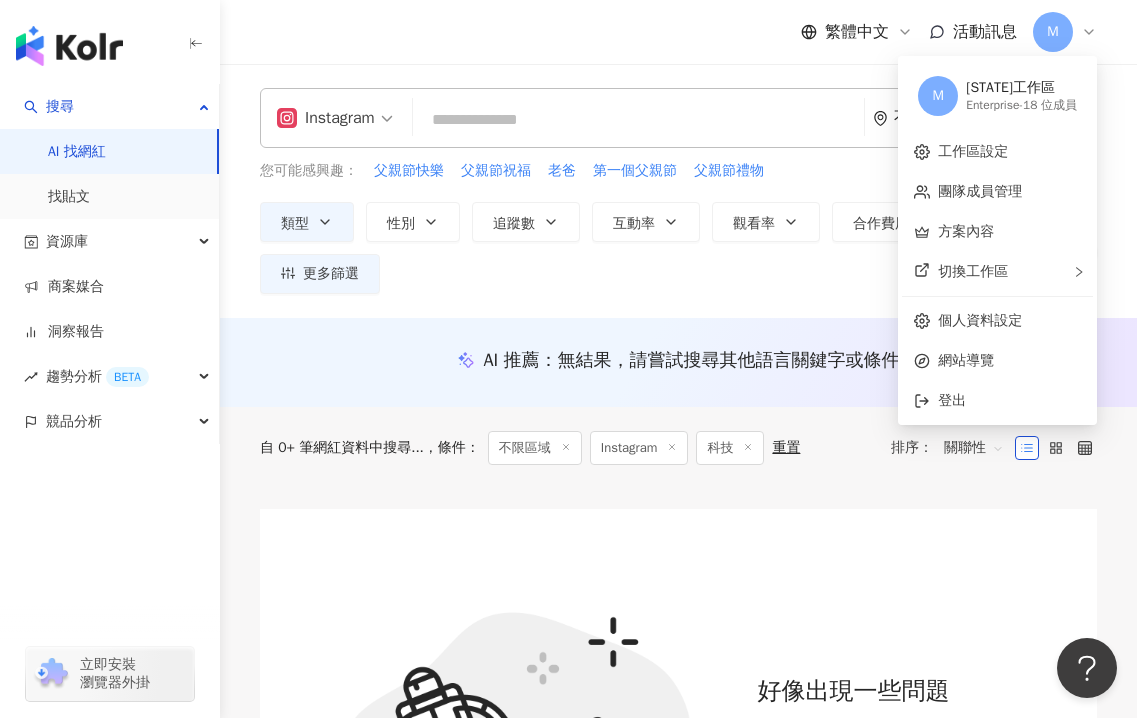 click at bounding box center (638, 120) 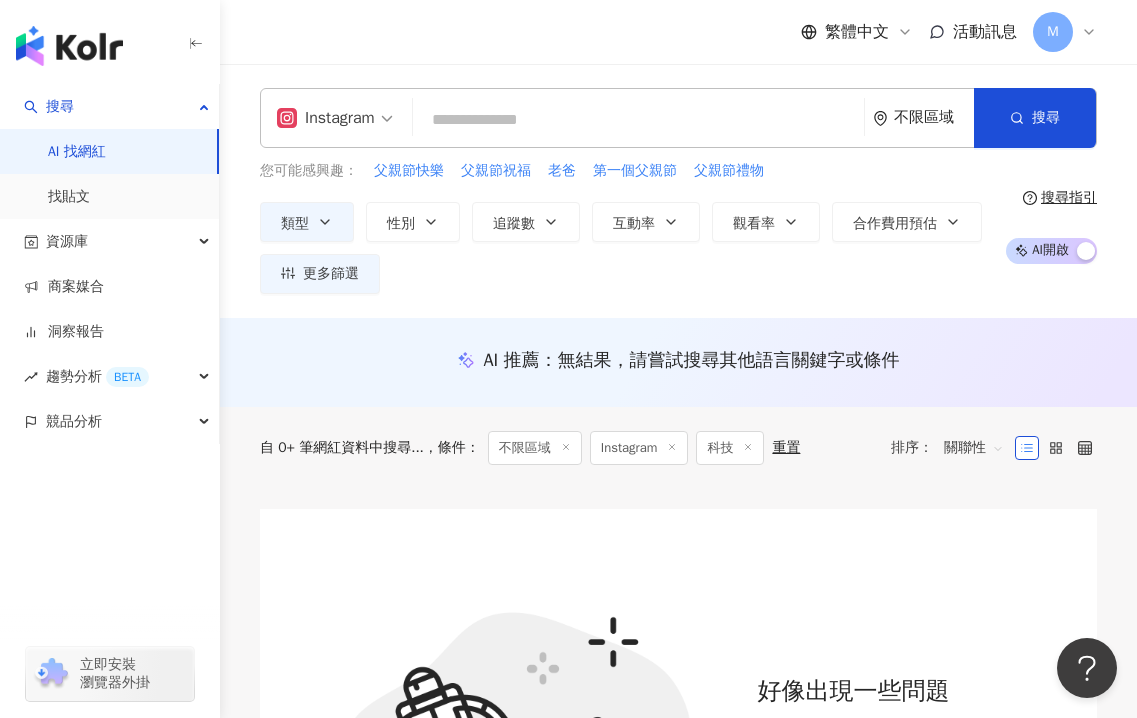 click on "M" at bounding box center (1065, 32) 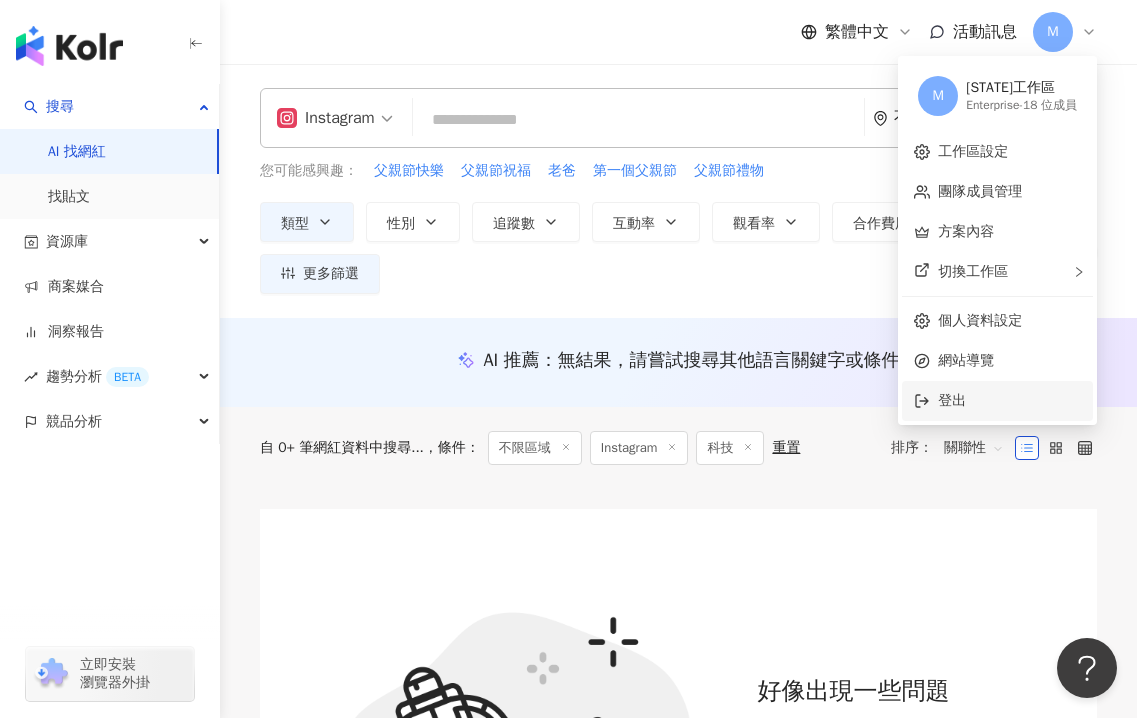 click on "登出" at bounding box center (1009, 401) 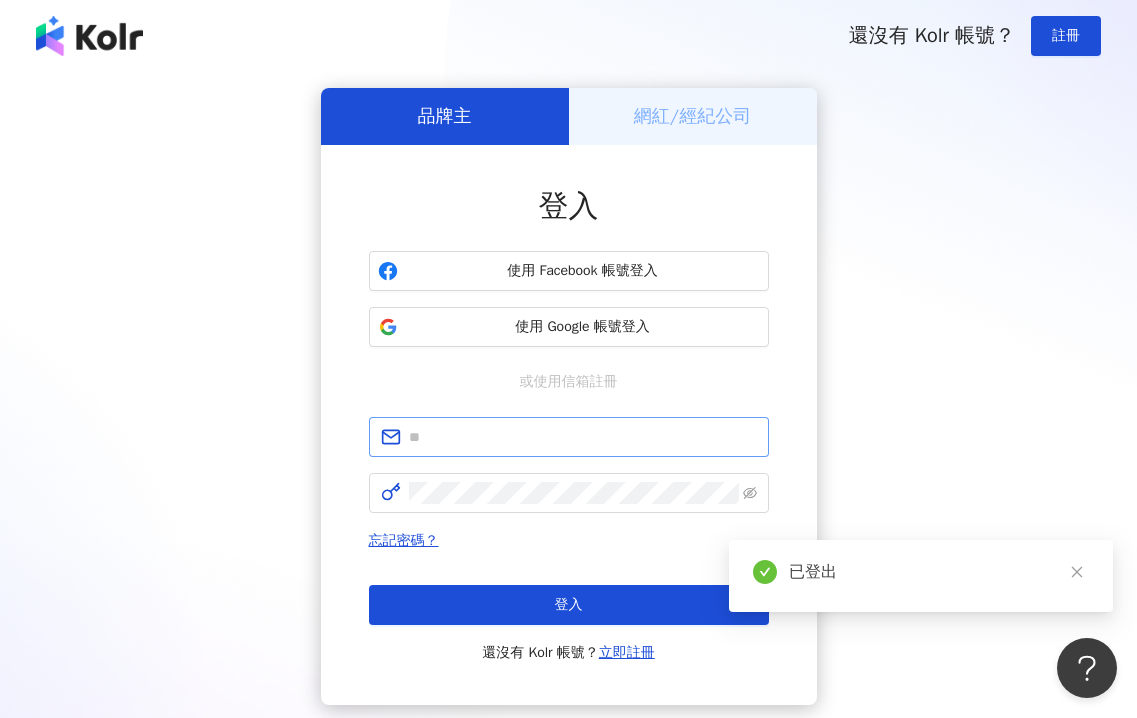 click at bounding box center [569, 437] 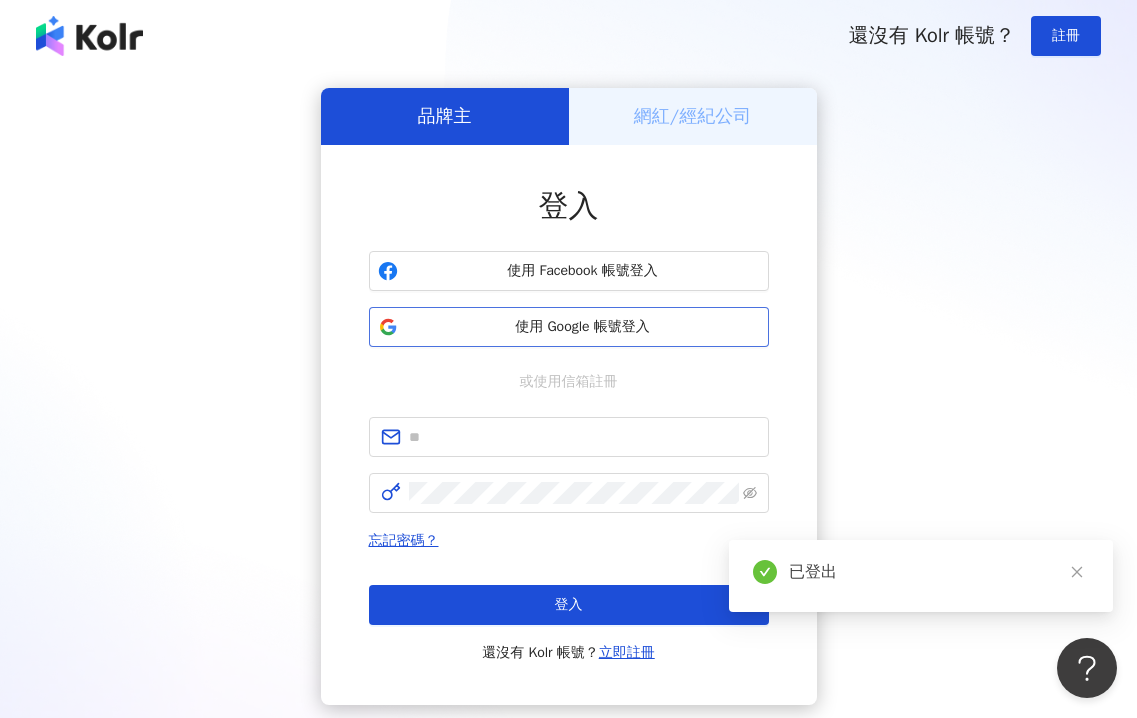 click on "使用 Google 帳號登入" at bounding box center [583, 327] 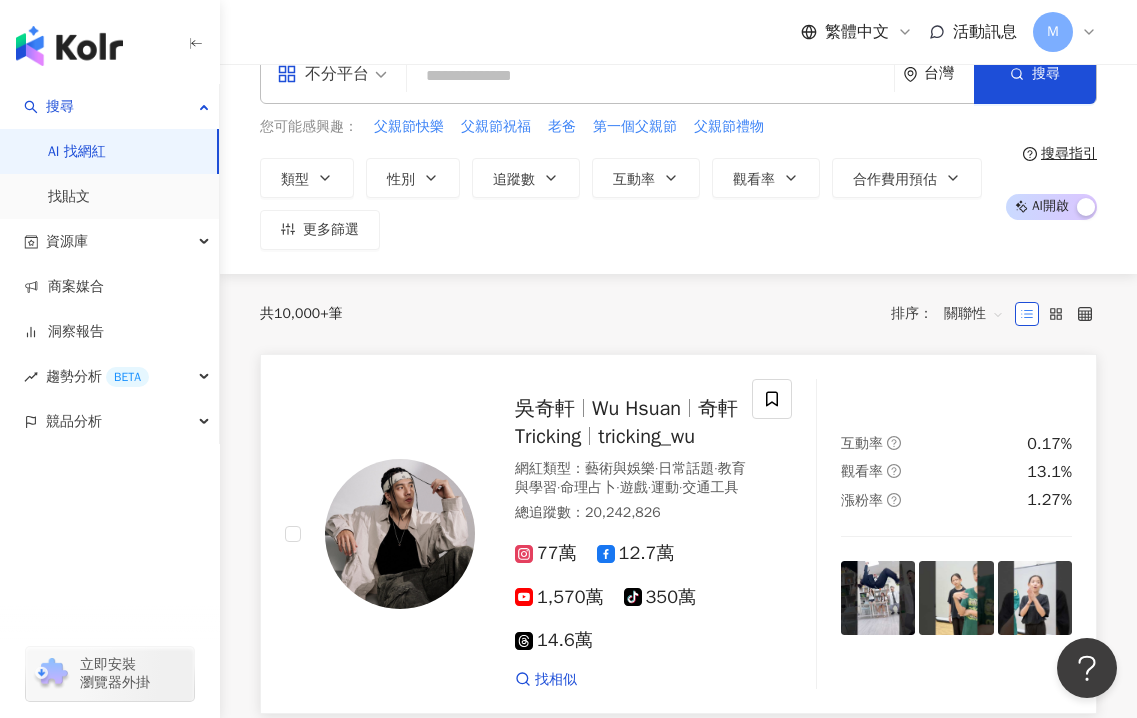 scroll, scrollTop: 0, scrollLeft: 0, axis: both 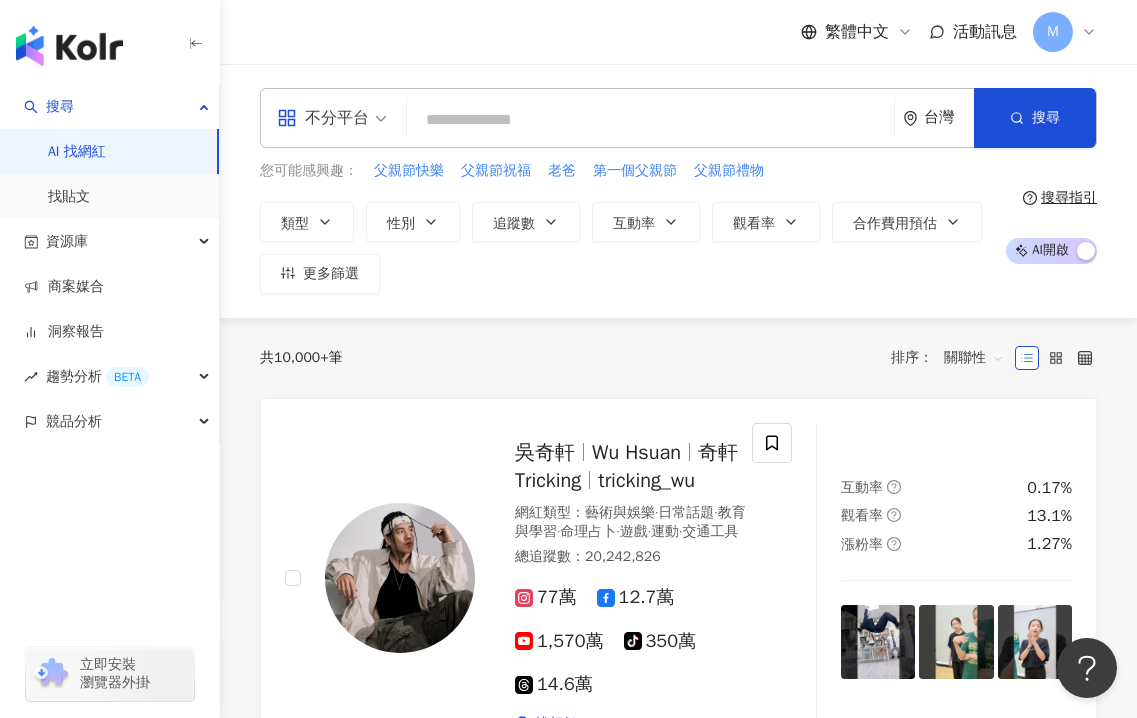 click at bounding box center (650, 120) 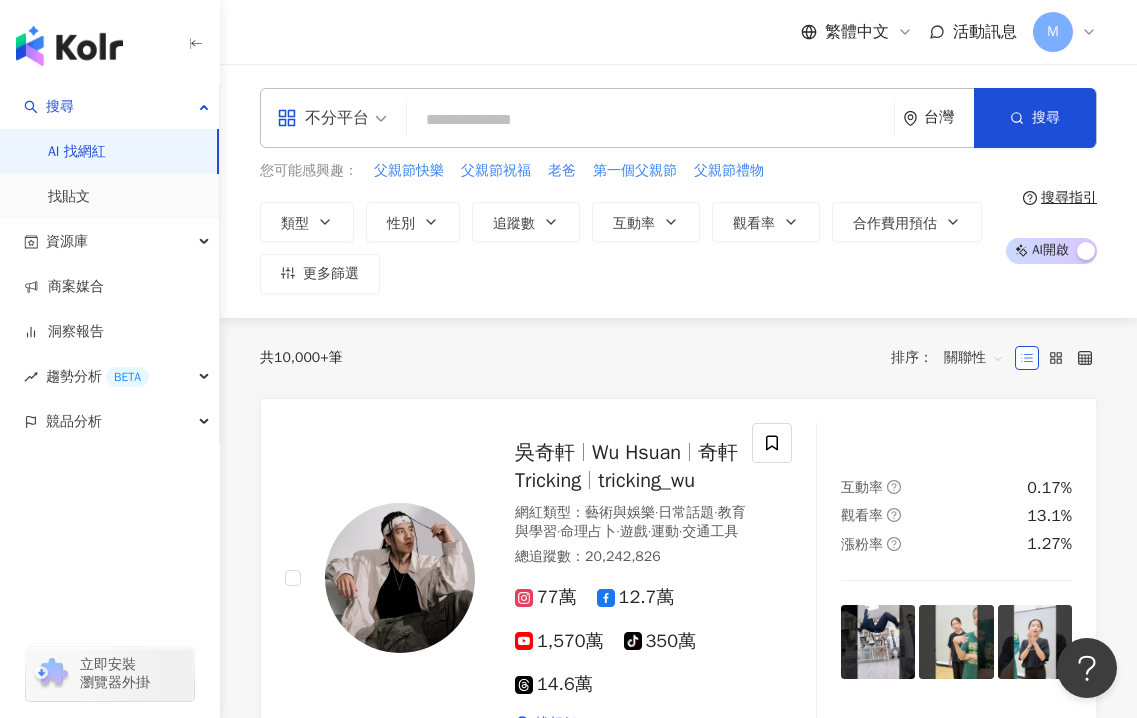 paste on "***" 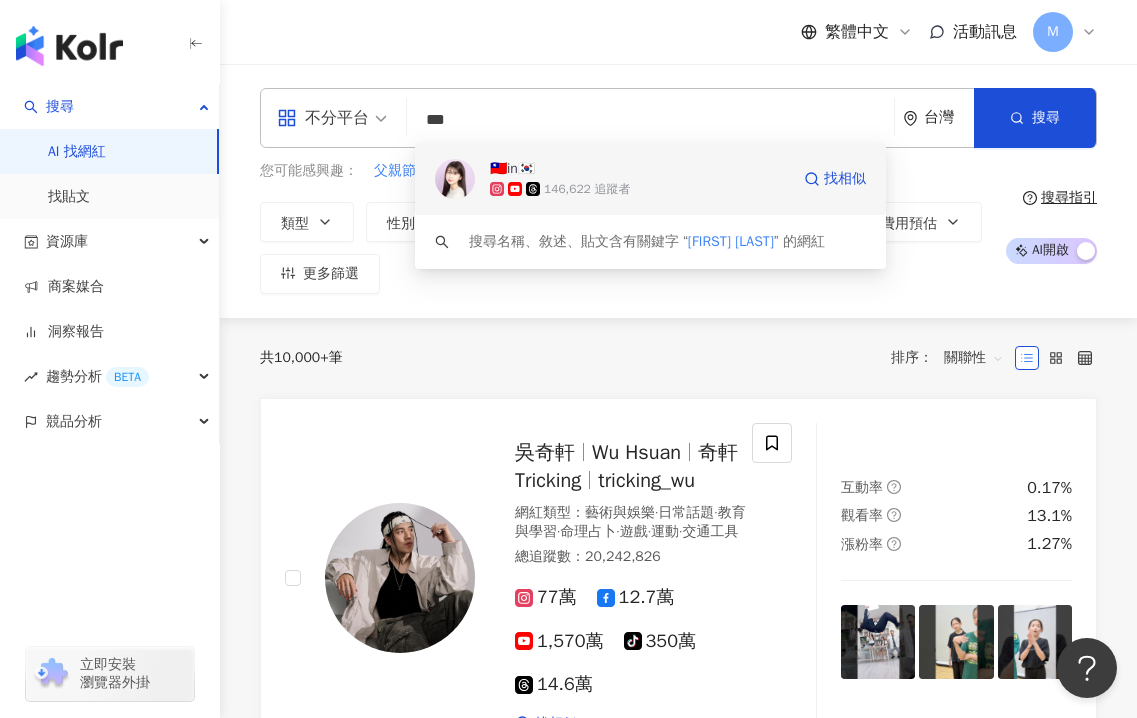 click on "🇹🇼in🇰🇷" at bounding box center [639, 169] 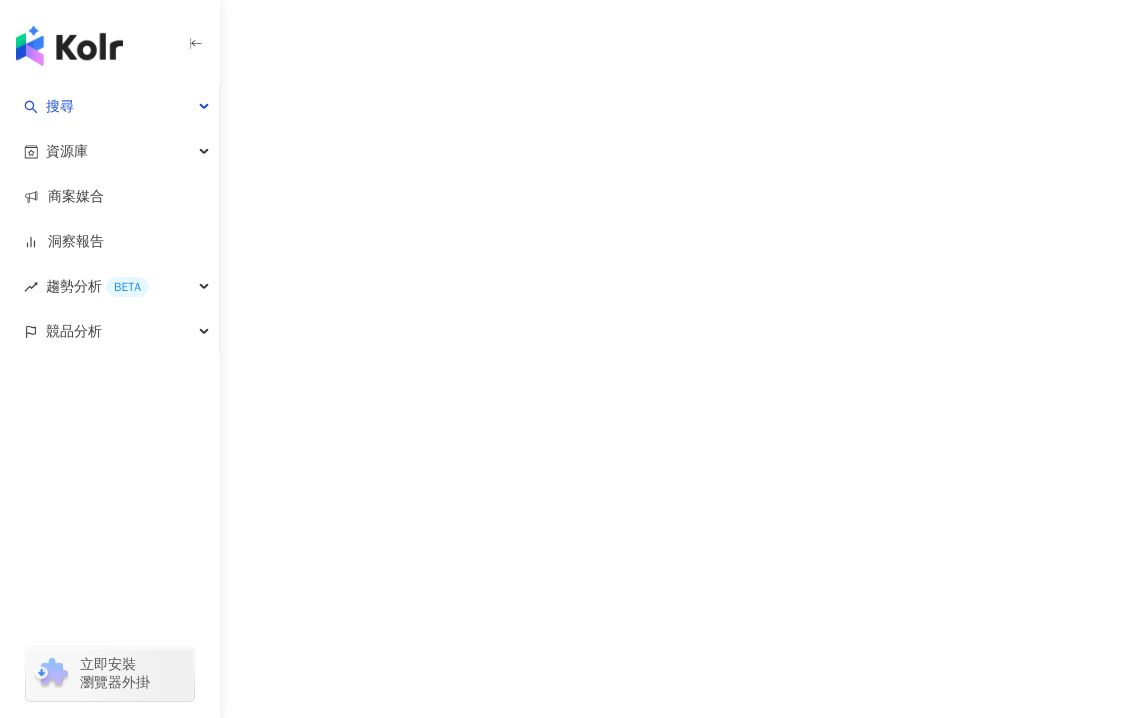 scroll, scrollTop: 0, scrollLeft: 0, axis: both 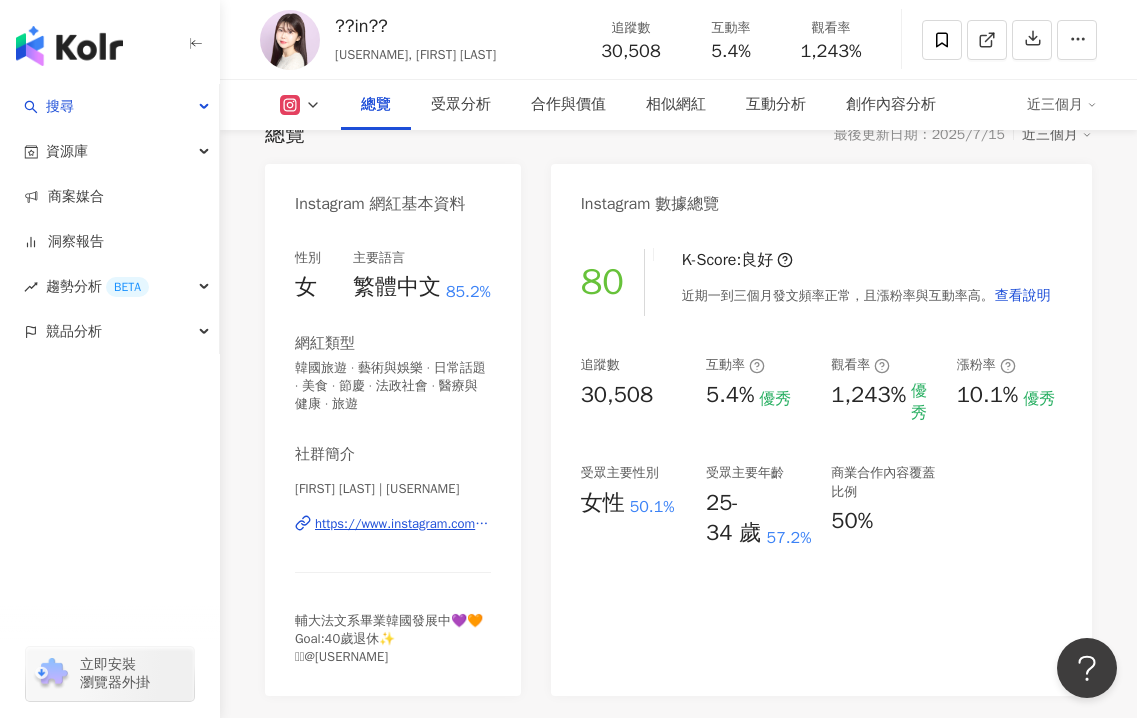 click 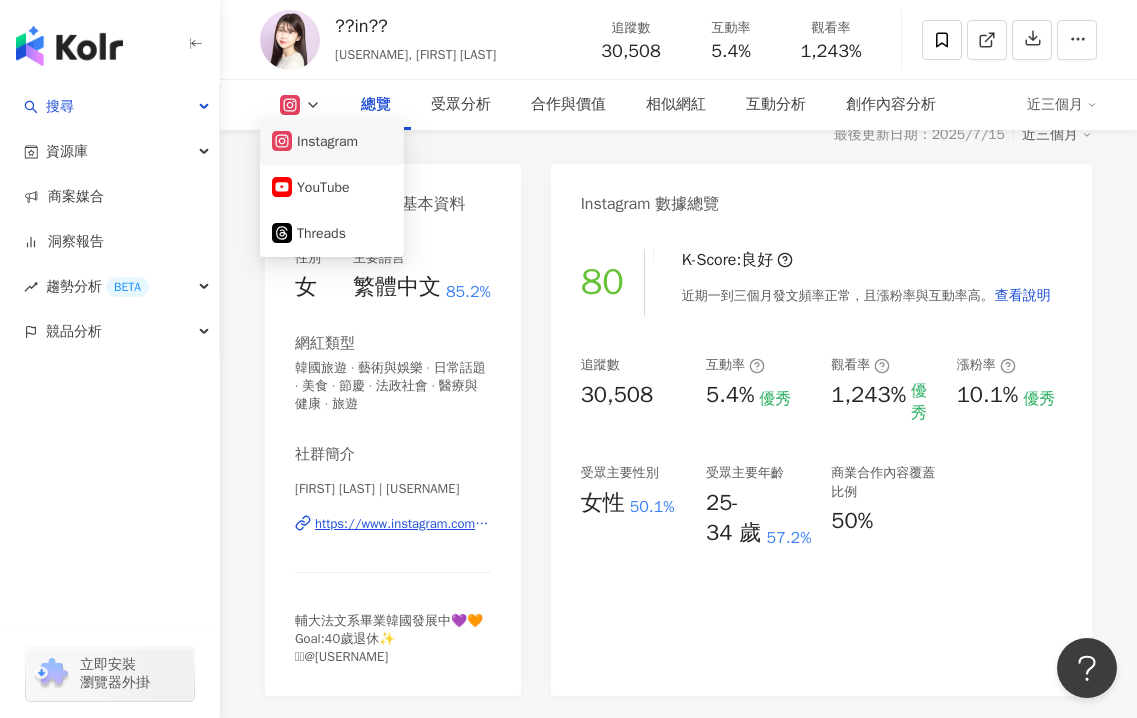 click on "Instagram" at bounding box center (332, 142) 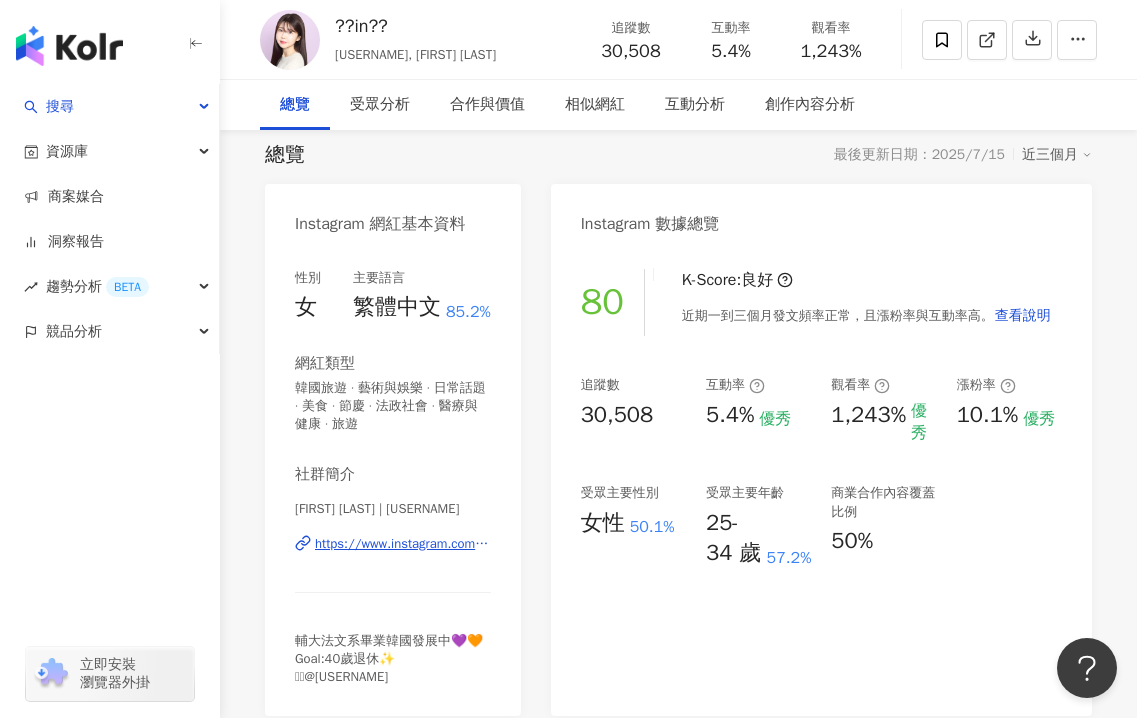 scroll, scrollTop: 0, scrollLeft: 0, axis: both 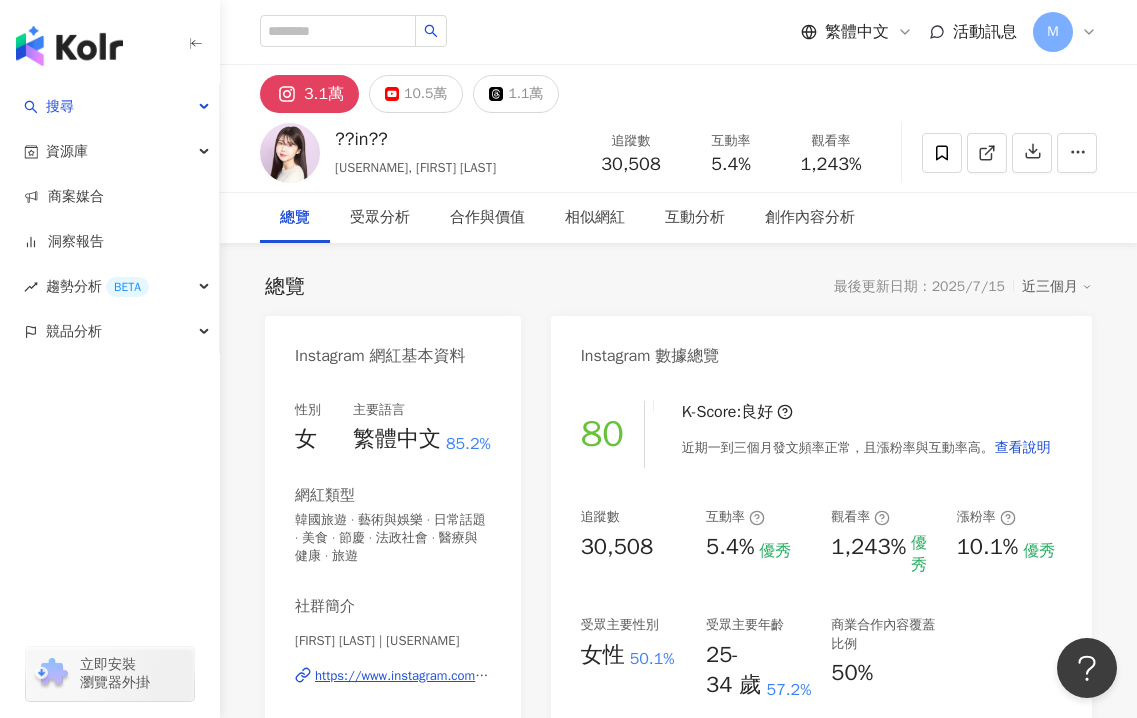 click on "繁體中文" at bounding box center (857, 32) 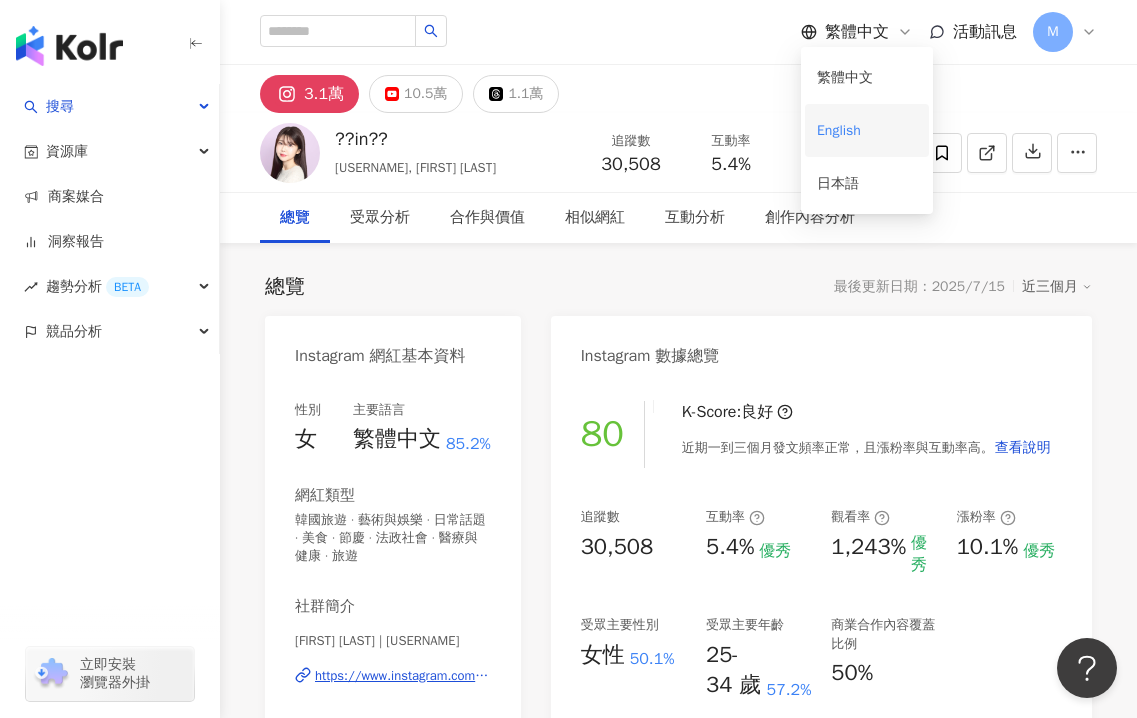 click on "English" at bounding box center (867, 130) 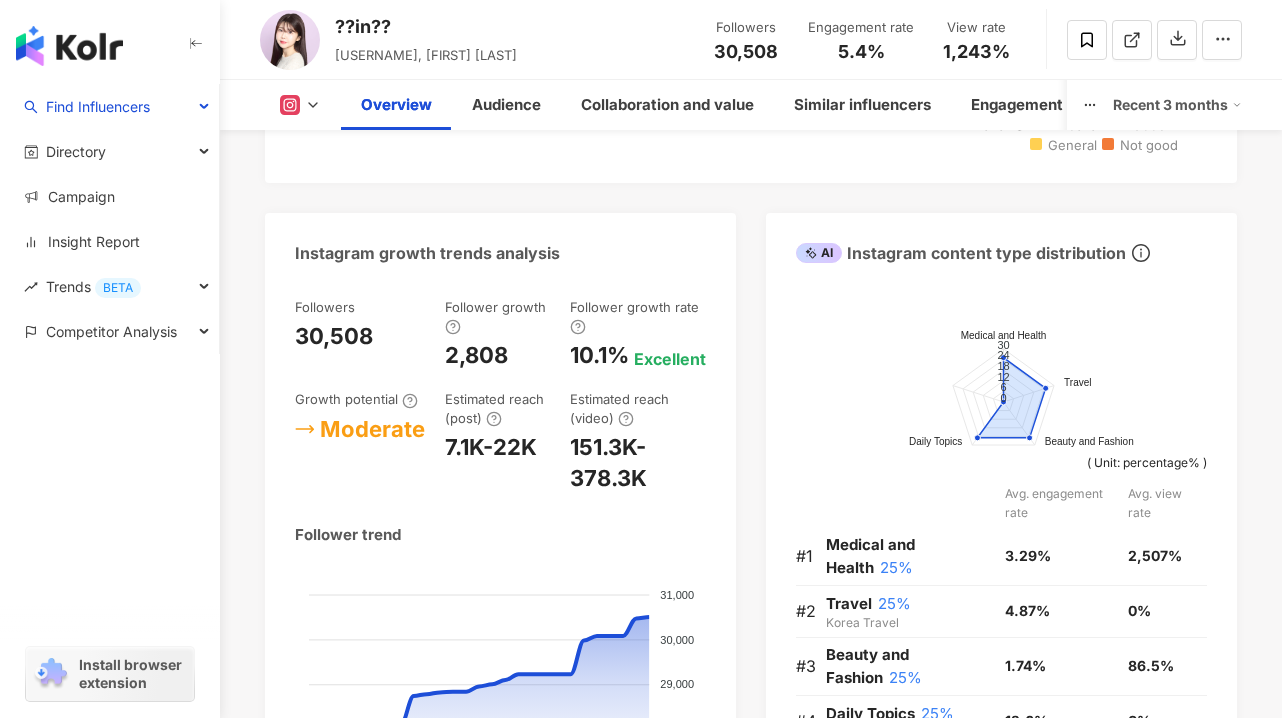 scroll, scrollTop: 1174, scrollLeft: 0, axis: vertical 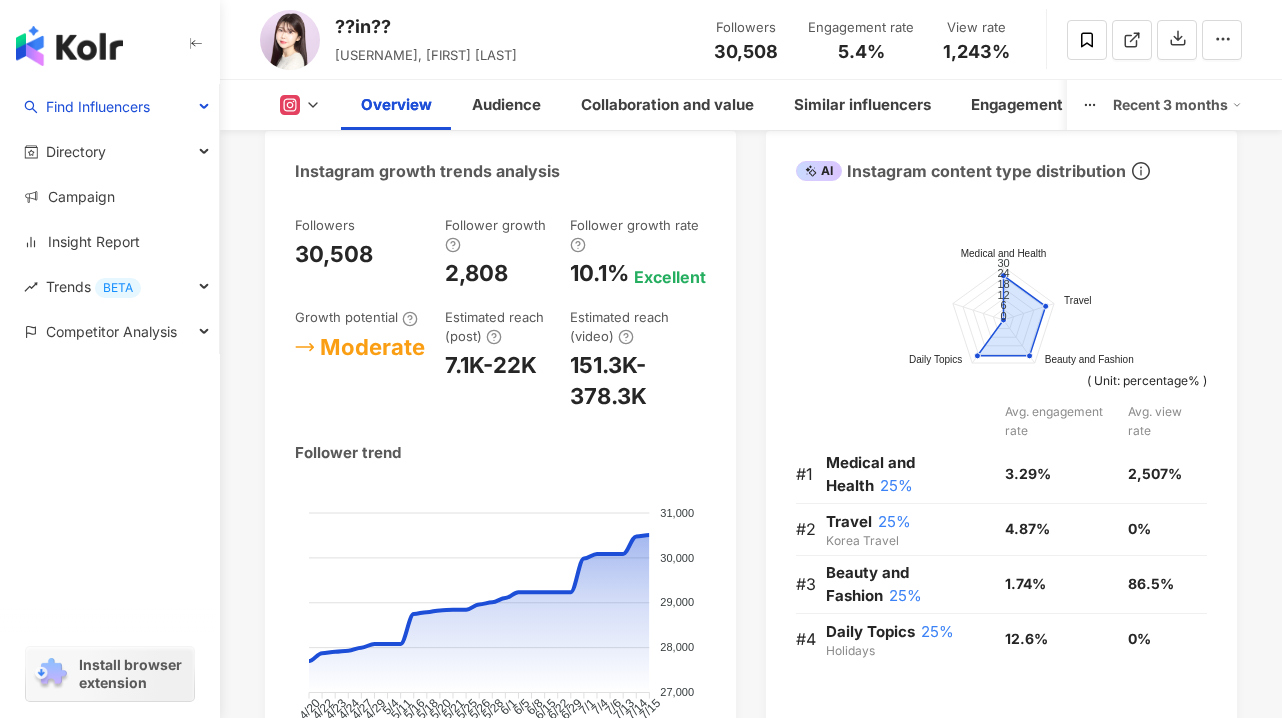 click at bounding box center [300, 105] 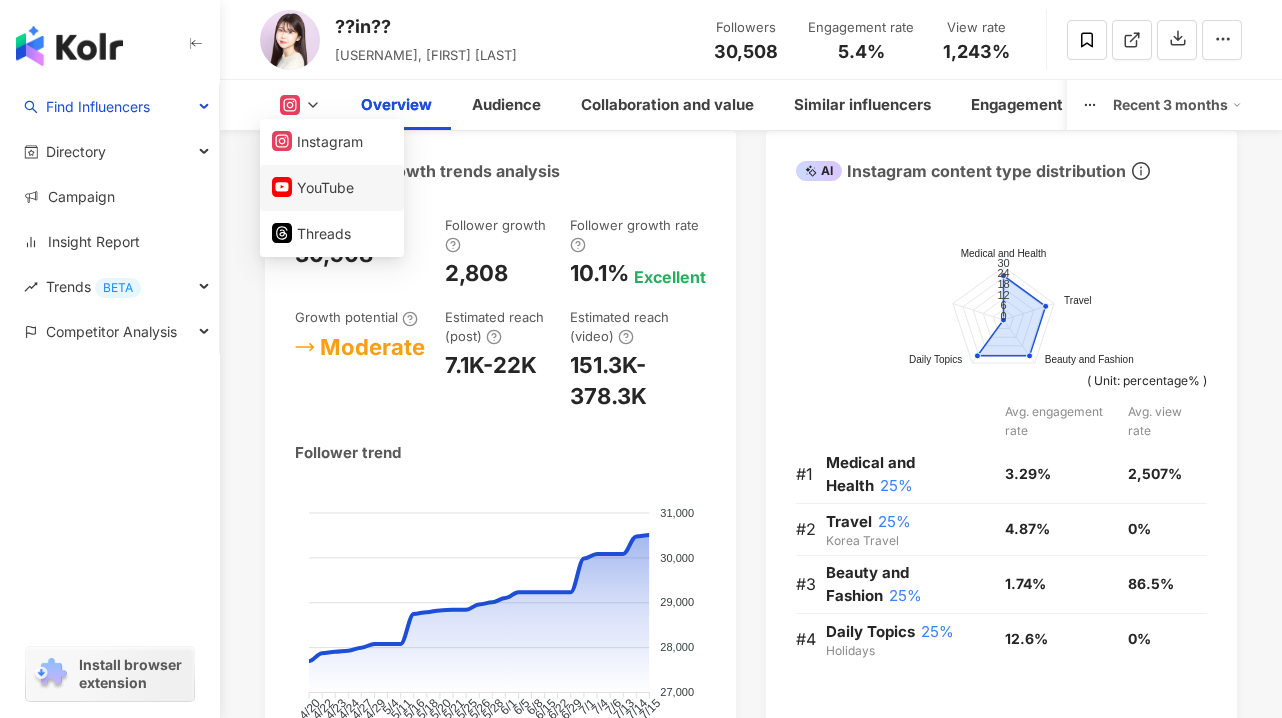 click on "YouTube" at bounding box center [332, 188] 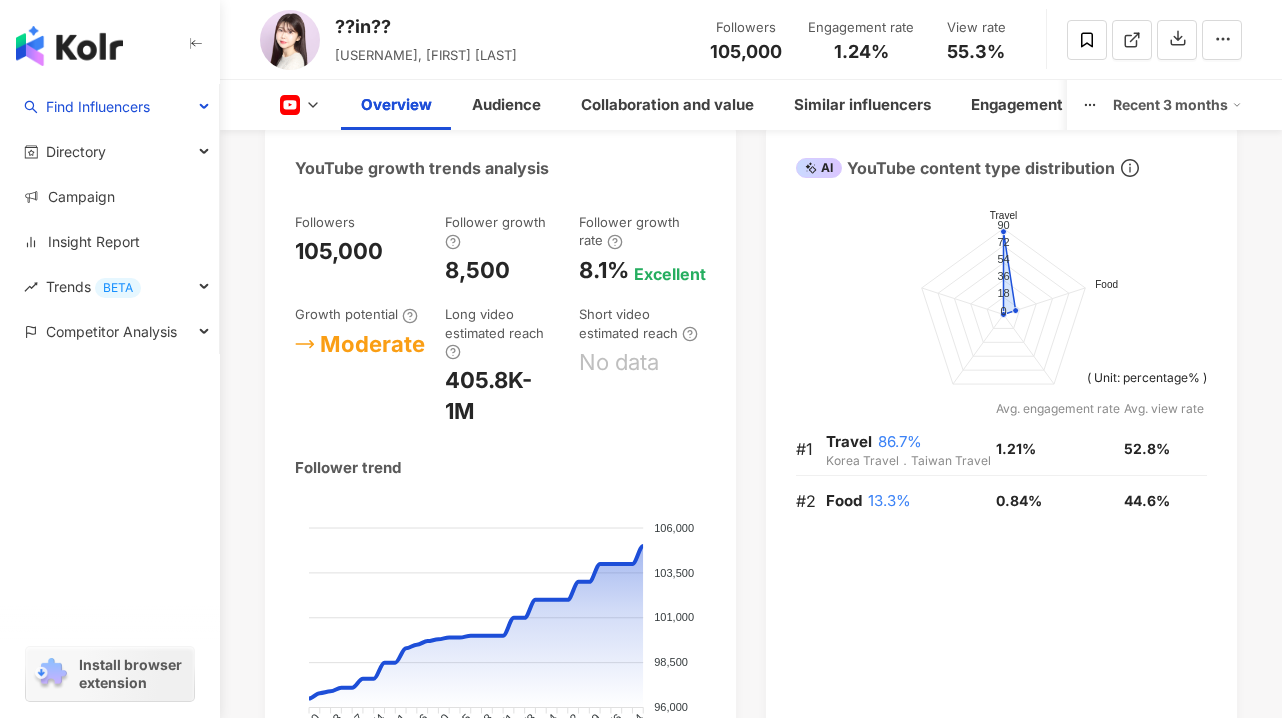 scroll, scrollTop: 9, scrollLeft: 0, axis: vertical 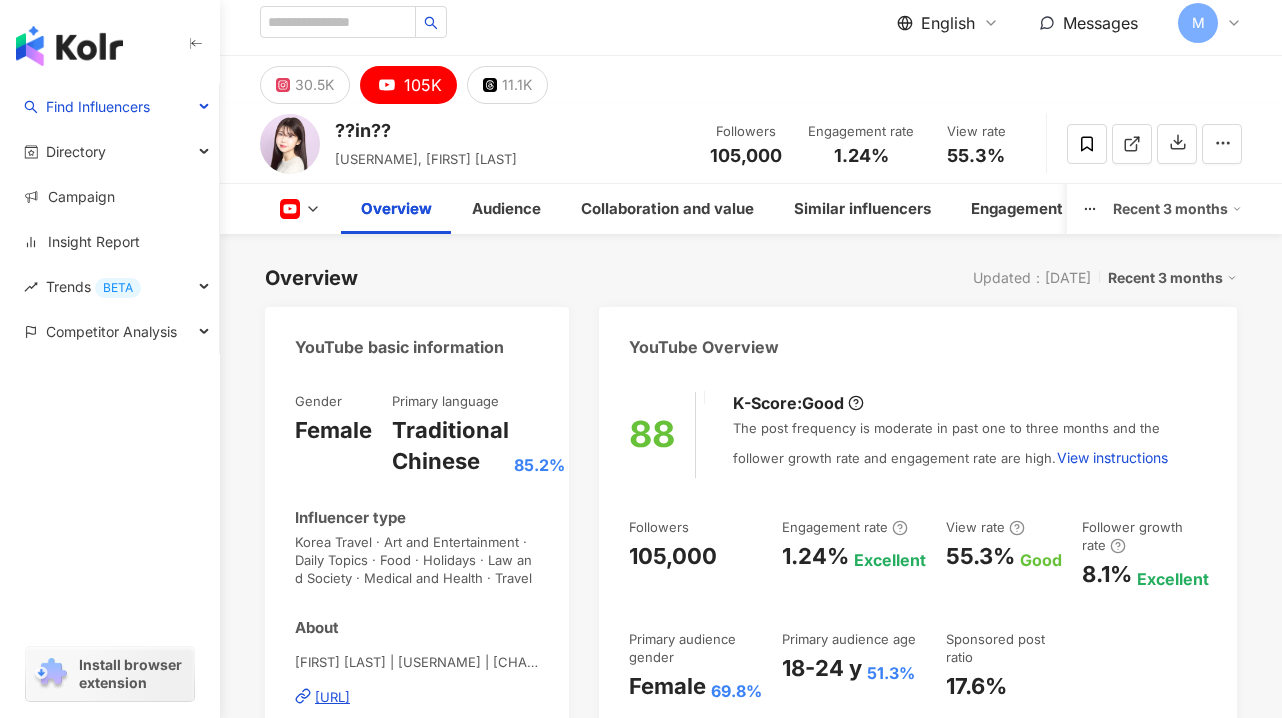 click on "Overview Updated：[MONTH]/[DAY]/[YEAR] Recent 3 months" at bounding box center (751, 278) 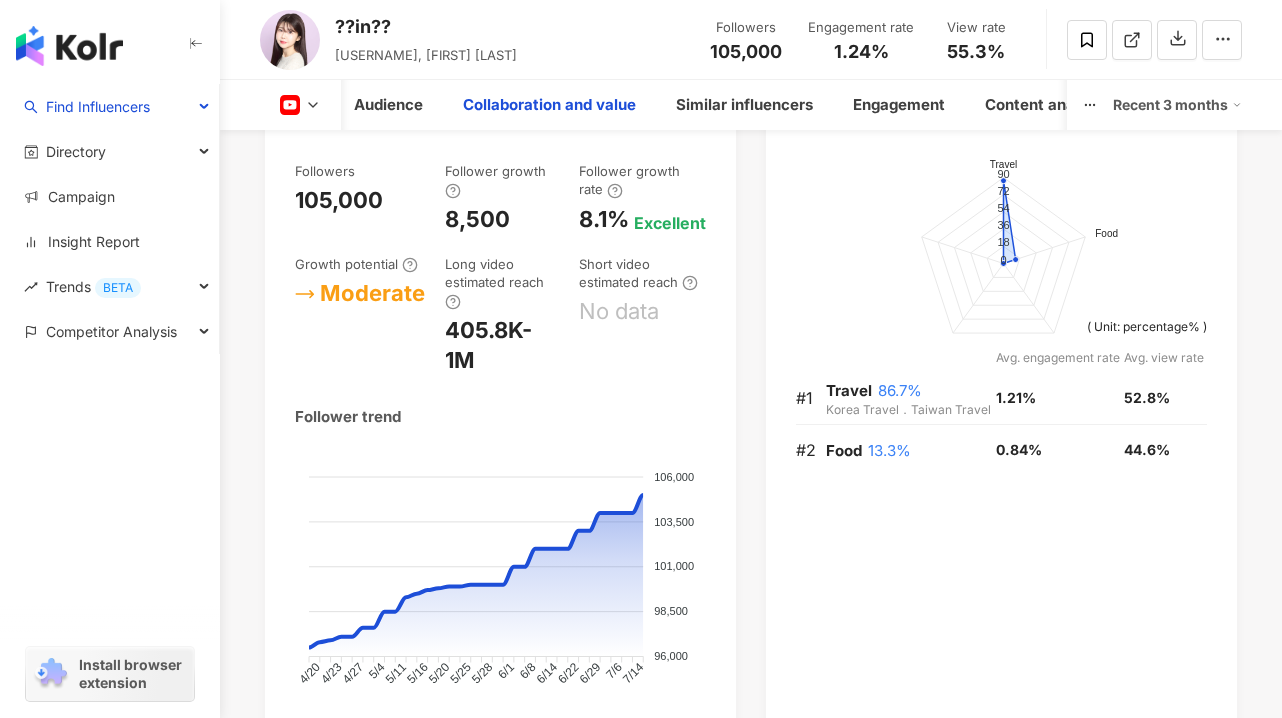 click on "Collaboration and value" at bounding box center (549, 105) 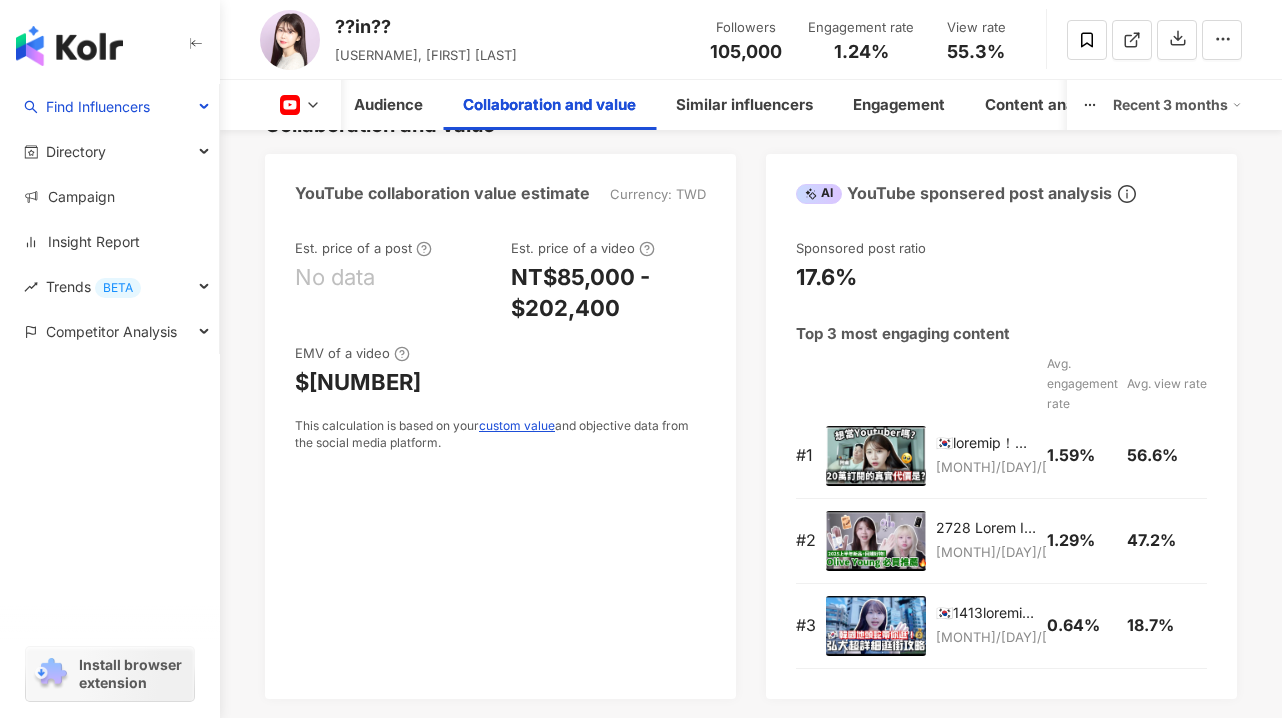 scroll, scrollTop: 2524, scrollLeft: 0, axis: vertical 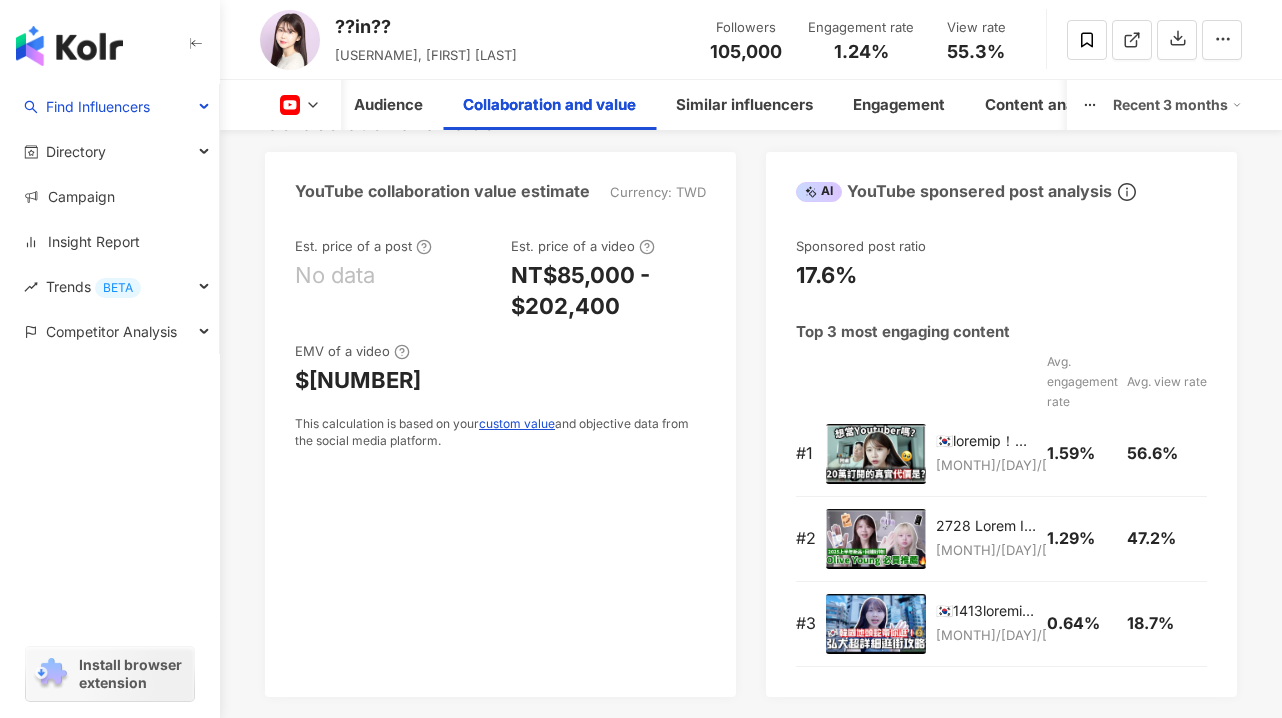 click on "No data" at bounding box center (335, 275) 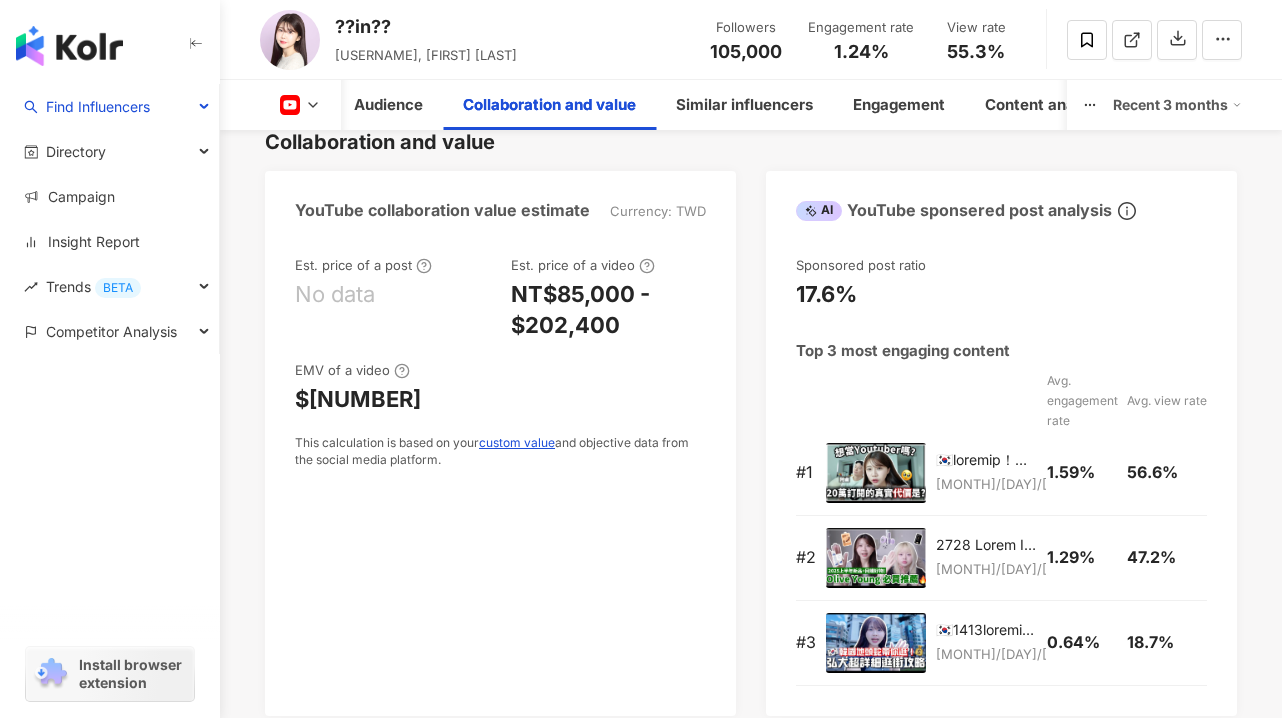 scroll, scrollTop: 2477, scrollLeft: 0, axis: vertical 